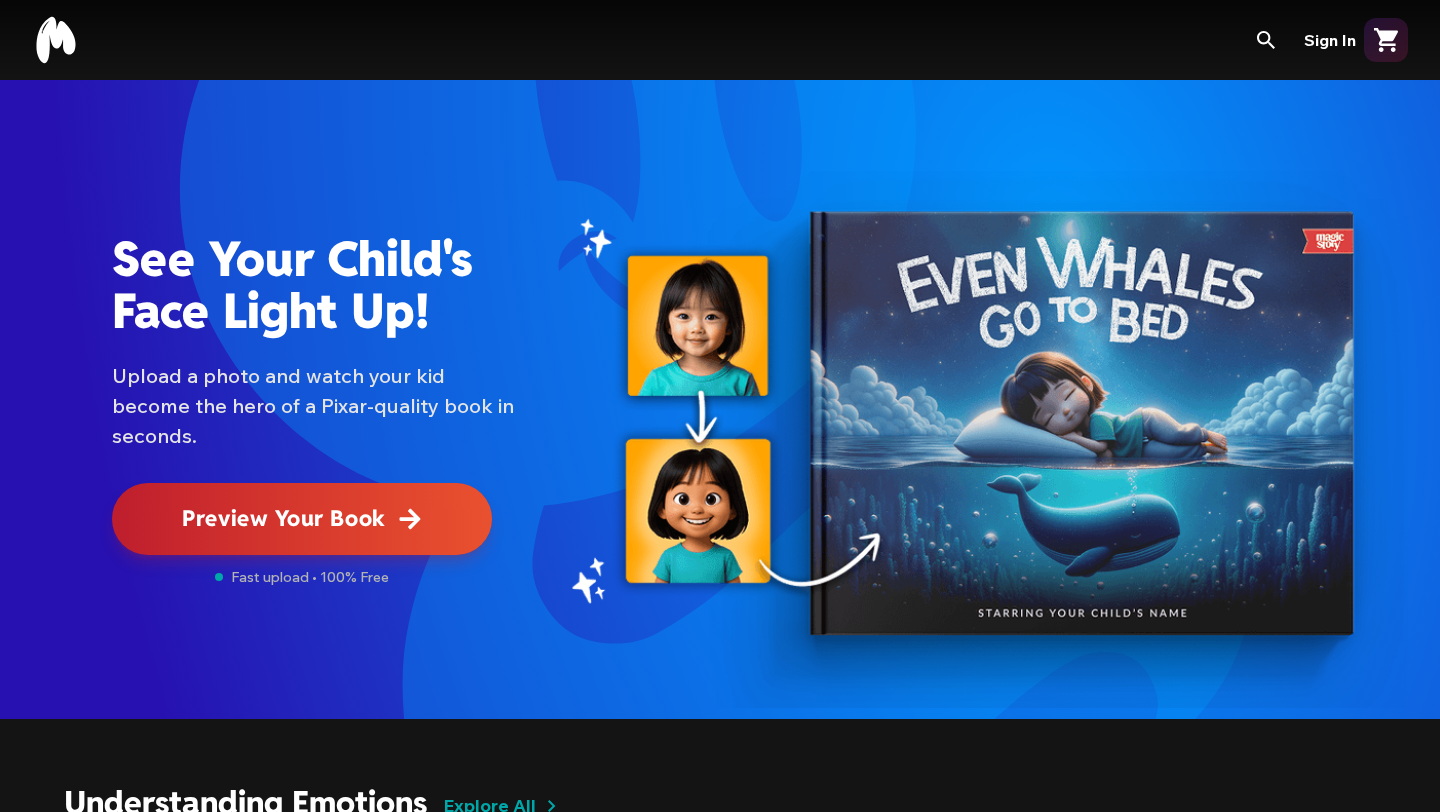 scroll, scrollTop: 0, scrollLeft: 0, axis: both 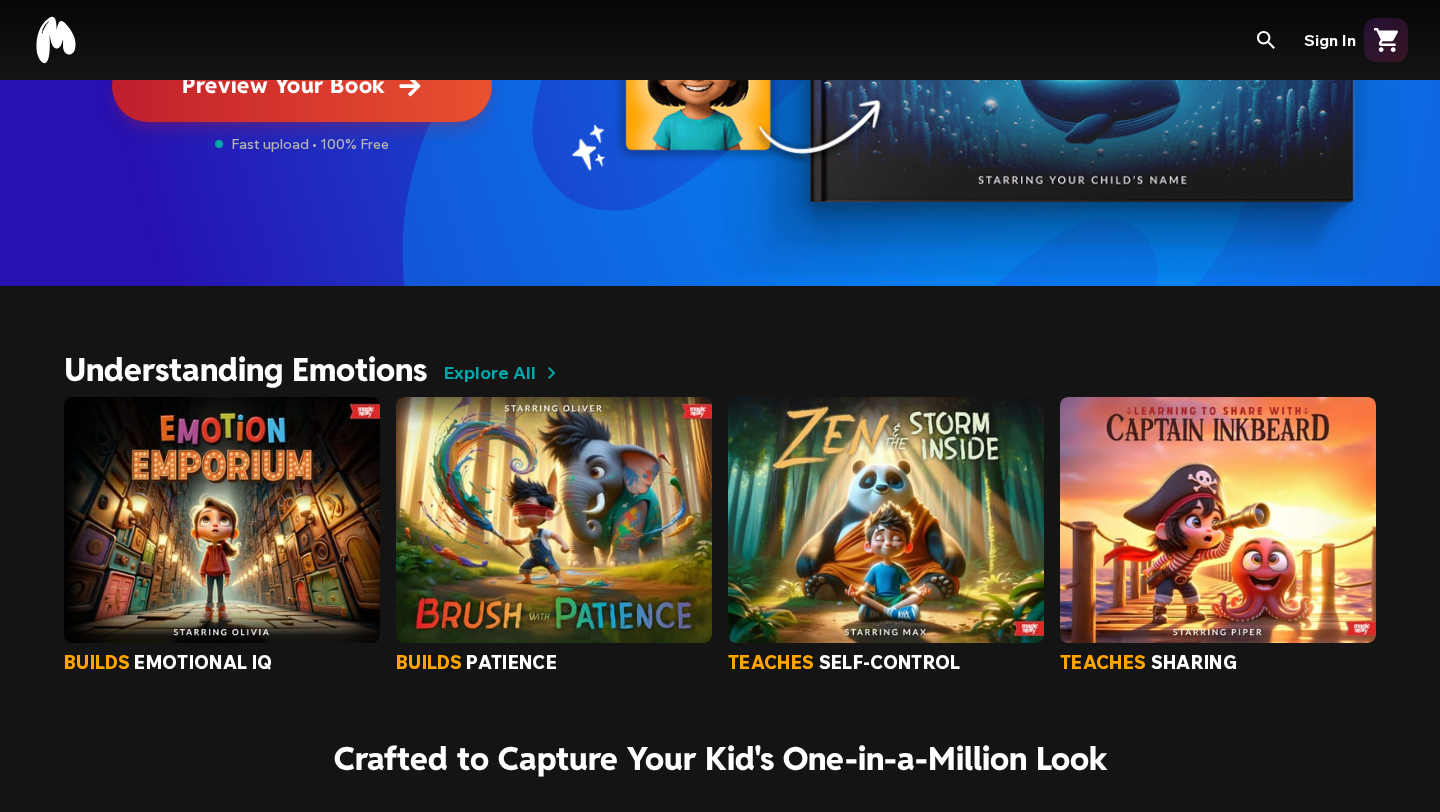 click at bounding box center (554, 520) 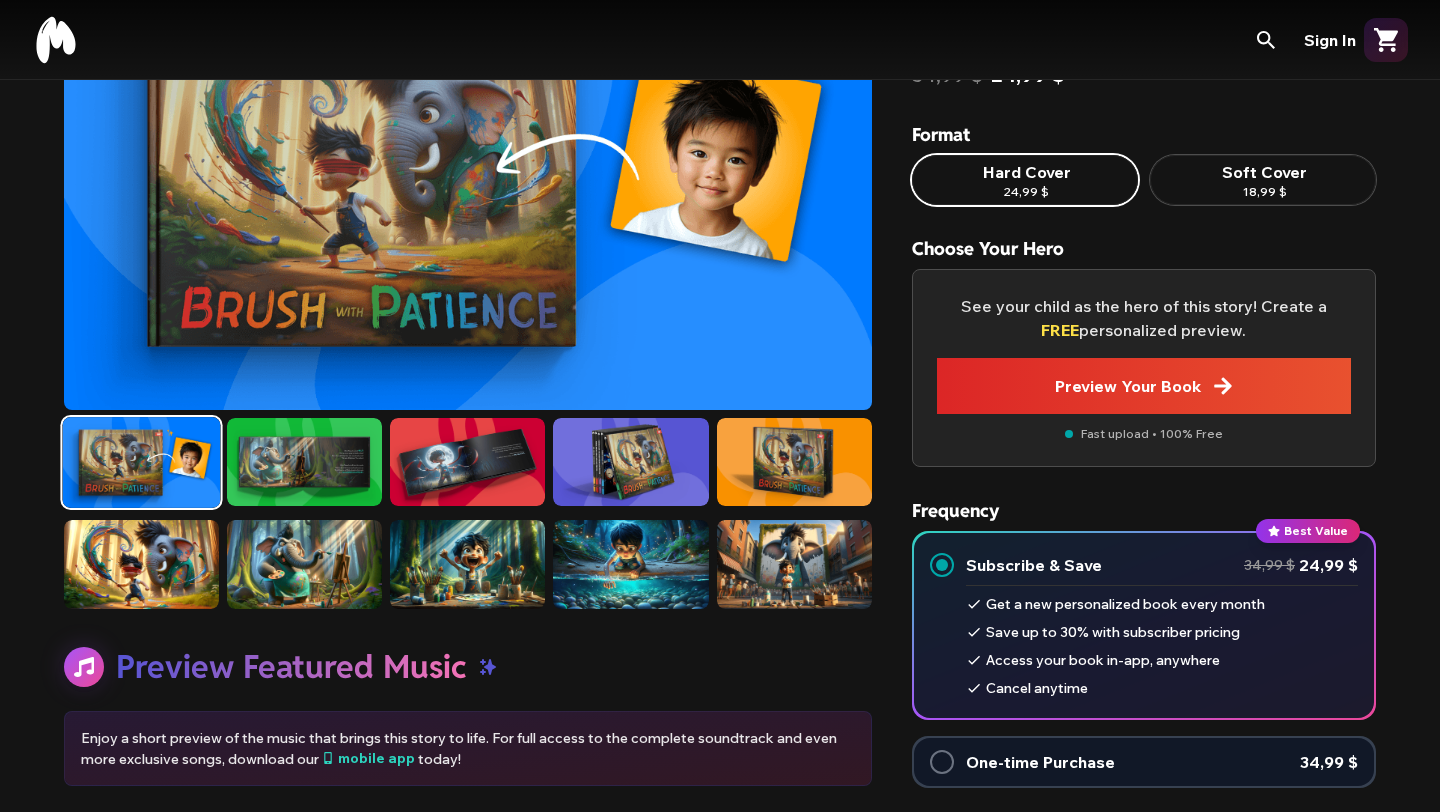 scroll, scrollTop: 189, scrollLeft: 0, axis: vertical 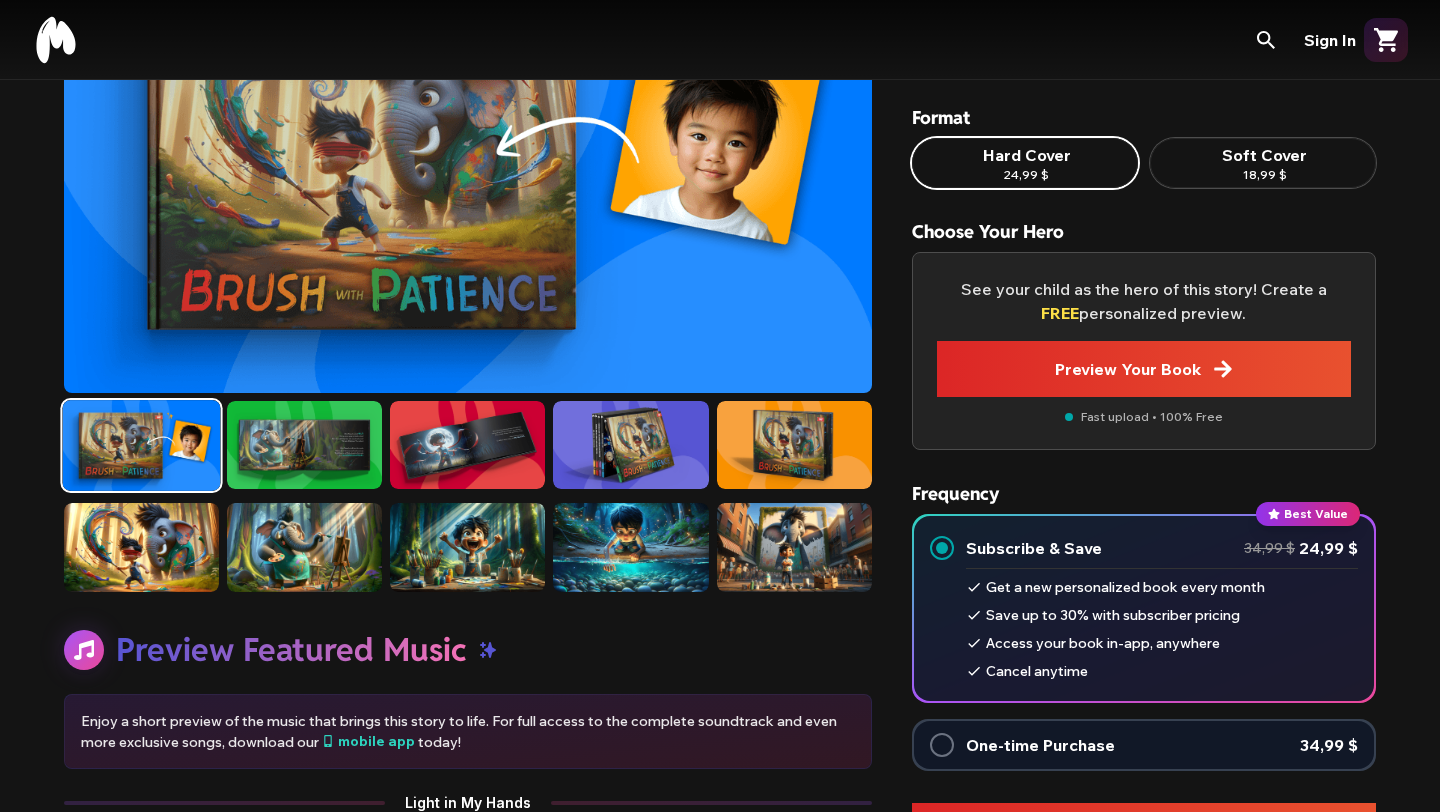 click at bounding box center [141, 547] 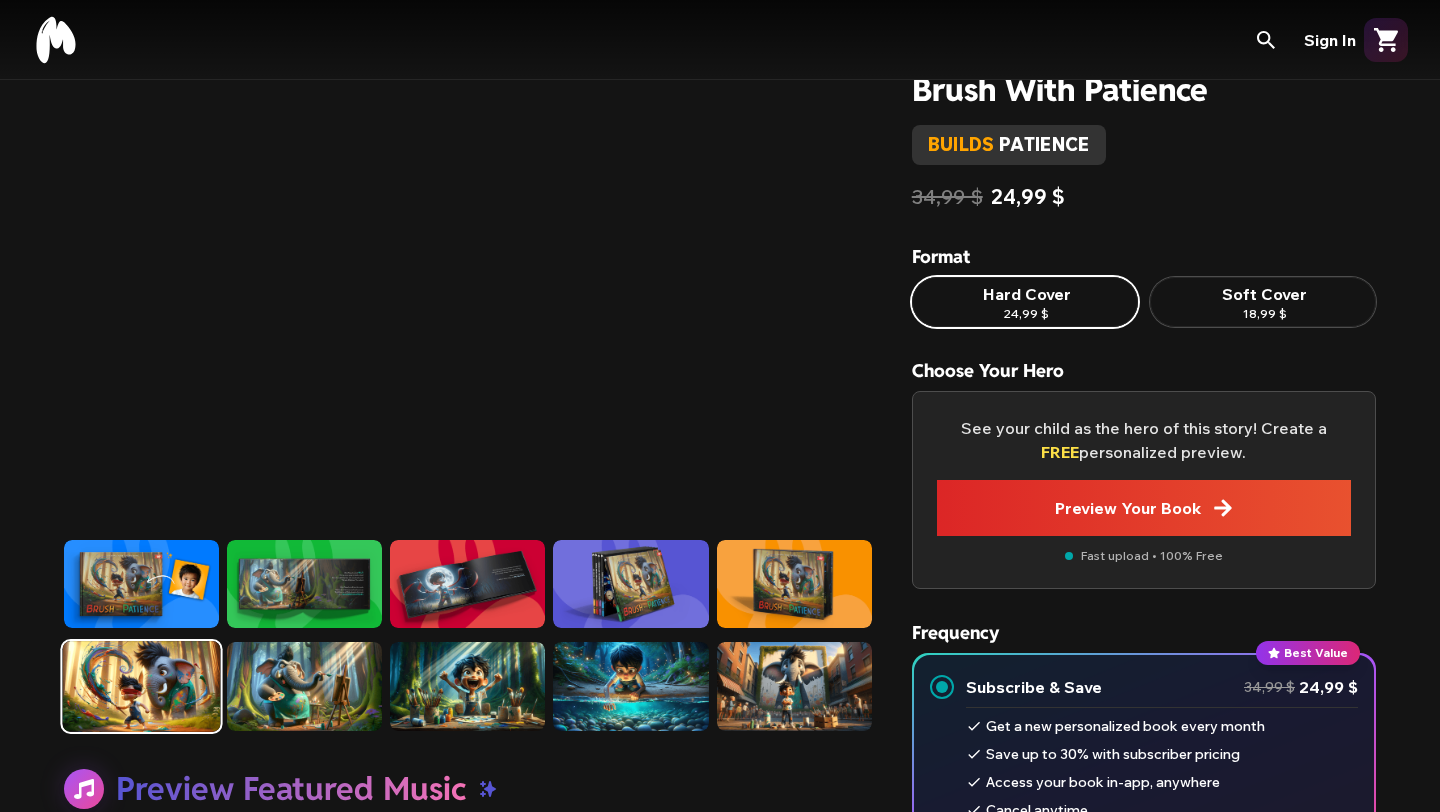 scroll, scrollTop: 0, scrollLeft: 0, axis: both 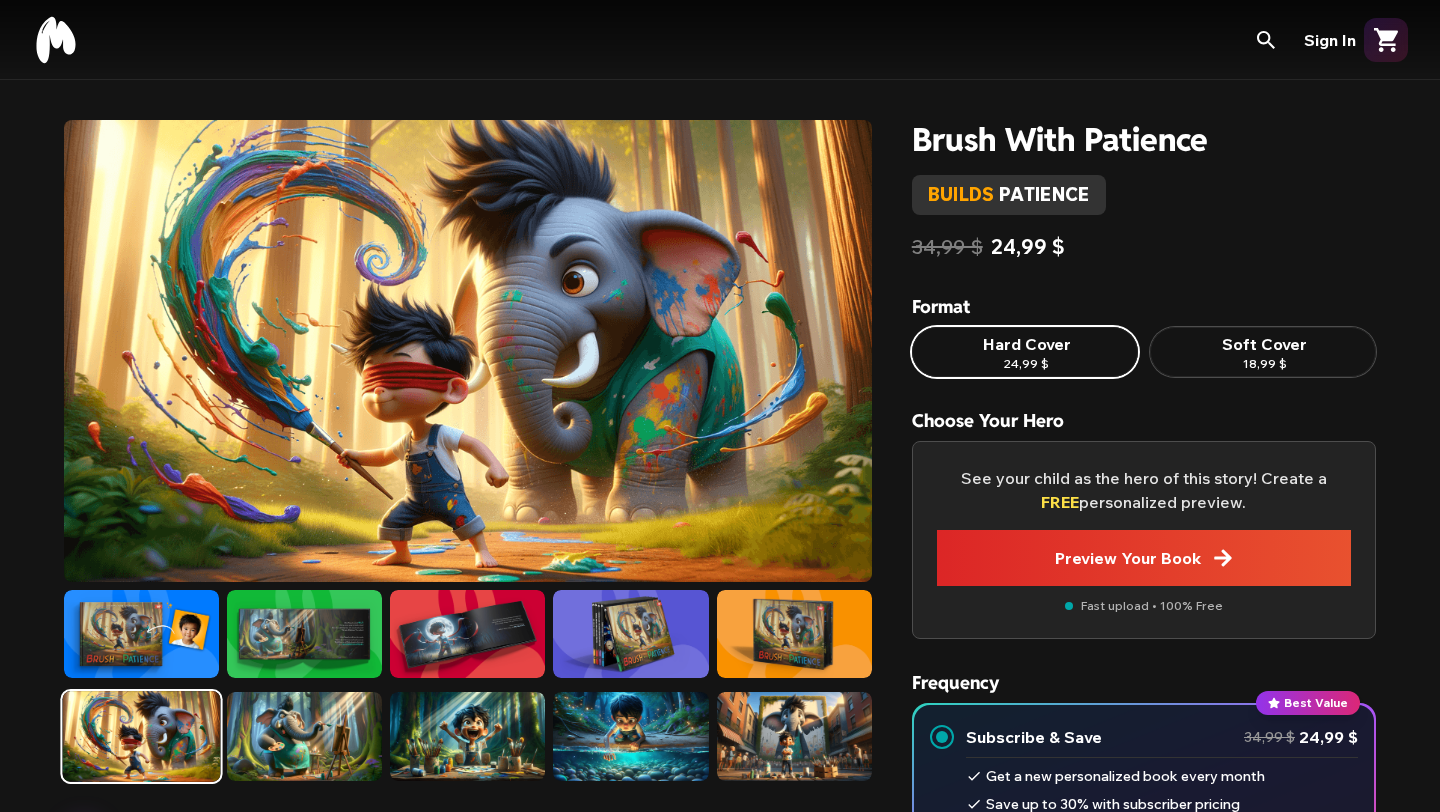 click at bounding box center (304, 736) 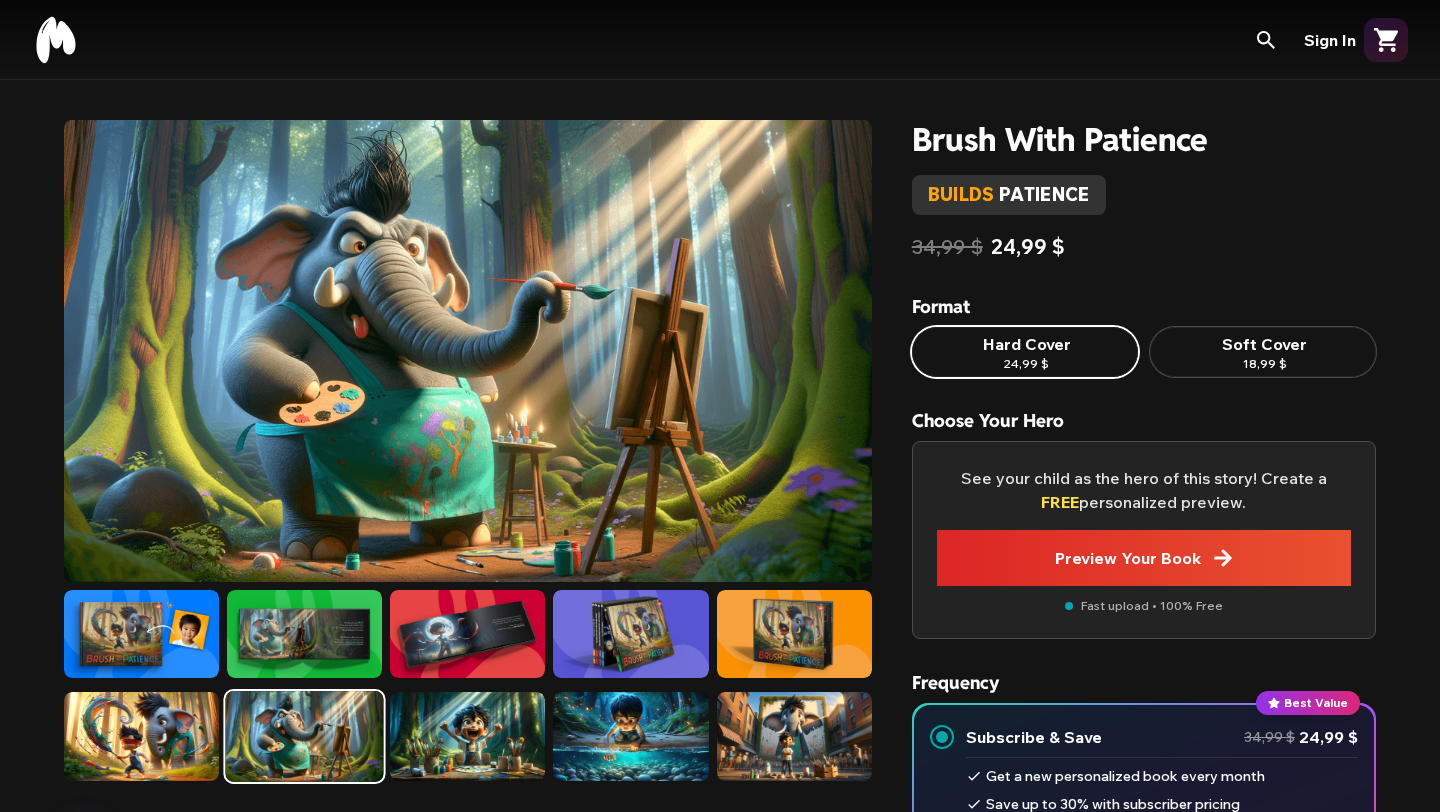 click at bounding box center [467, 736] 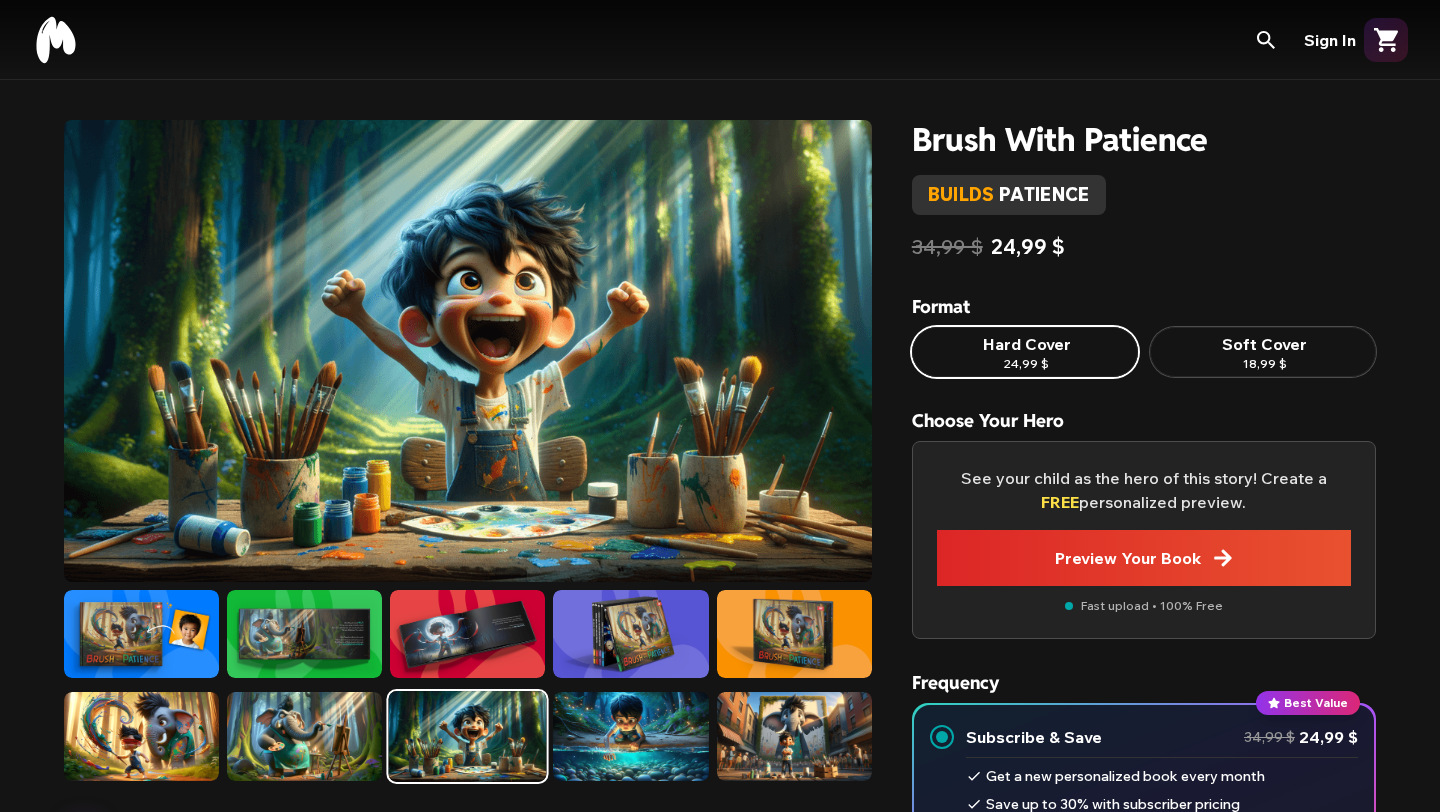 click at bounding box center (630, 736) 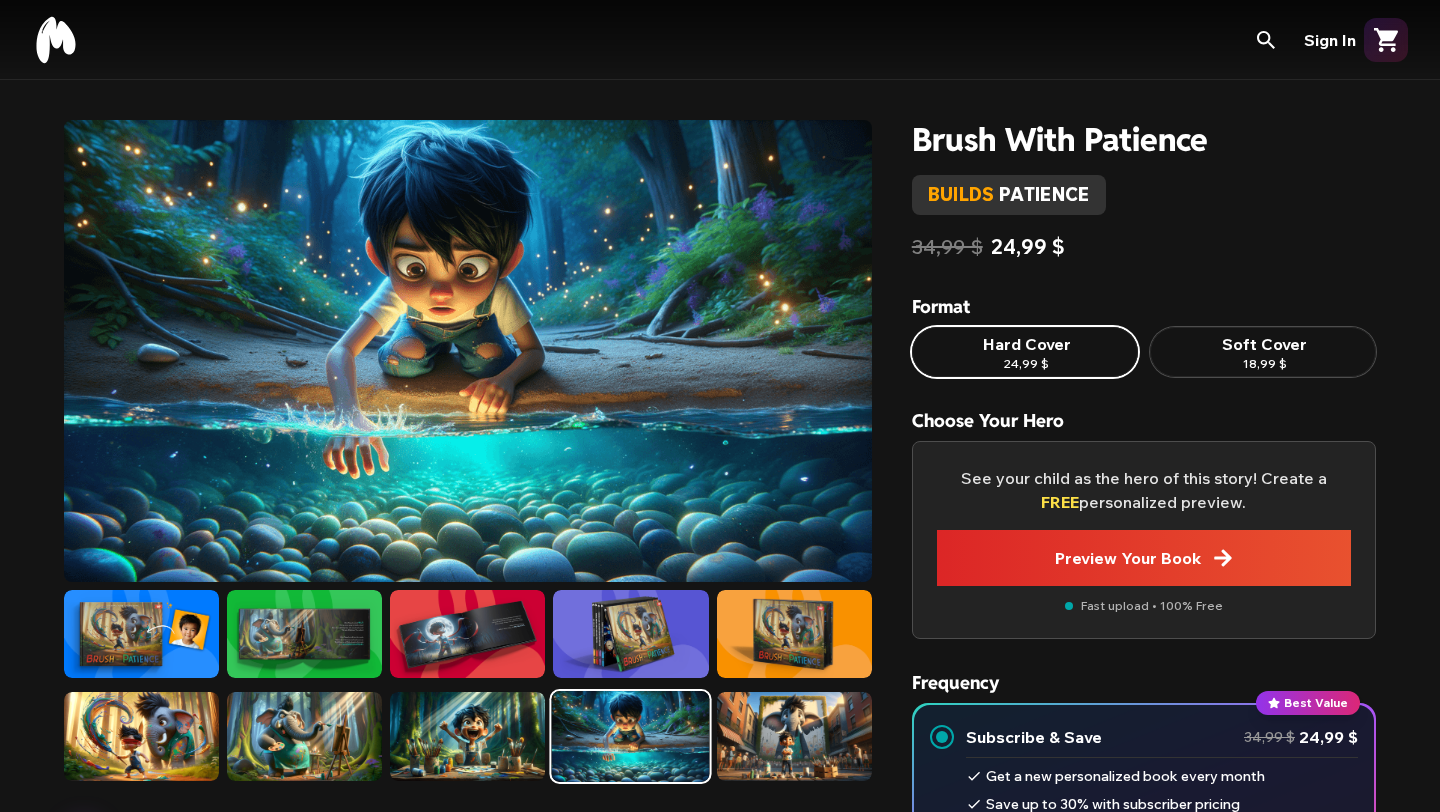 click at bounding box center [794, 736] 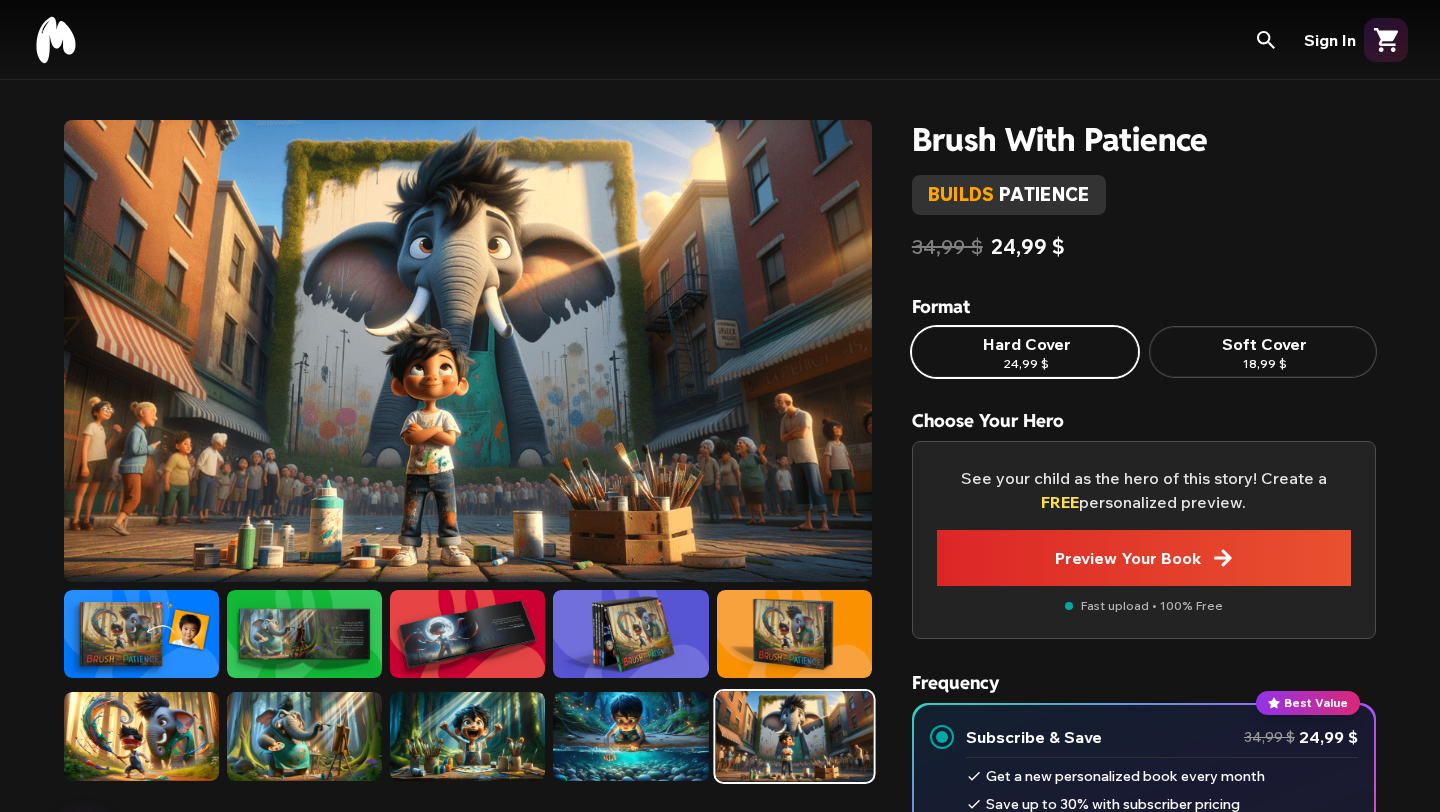 click at bounding box center [141, 634] 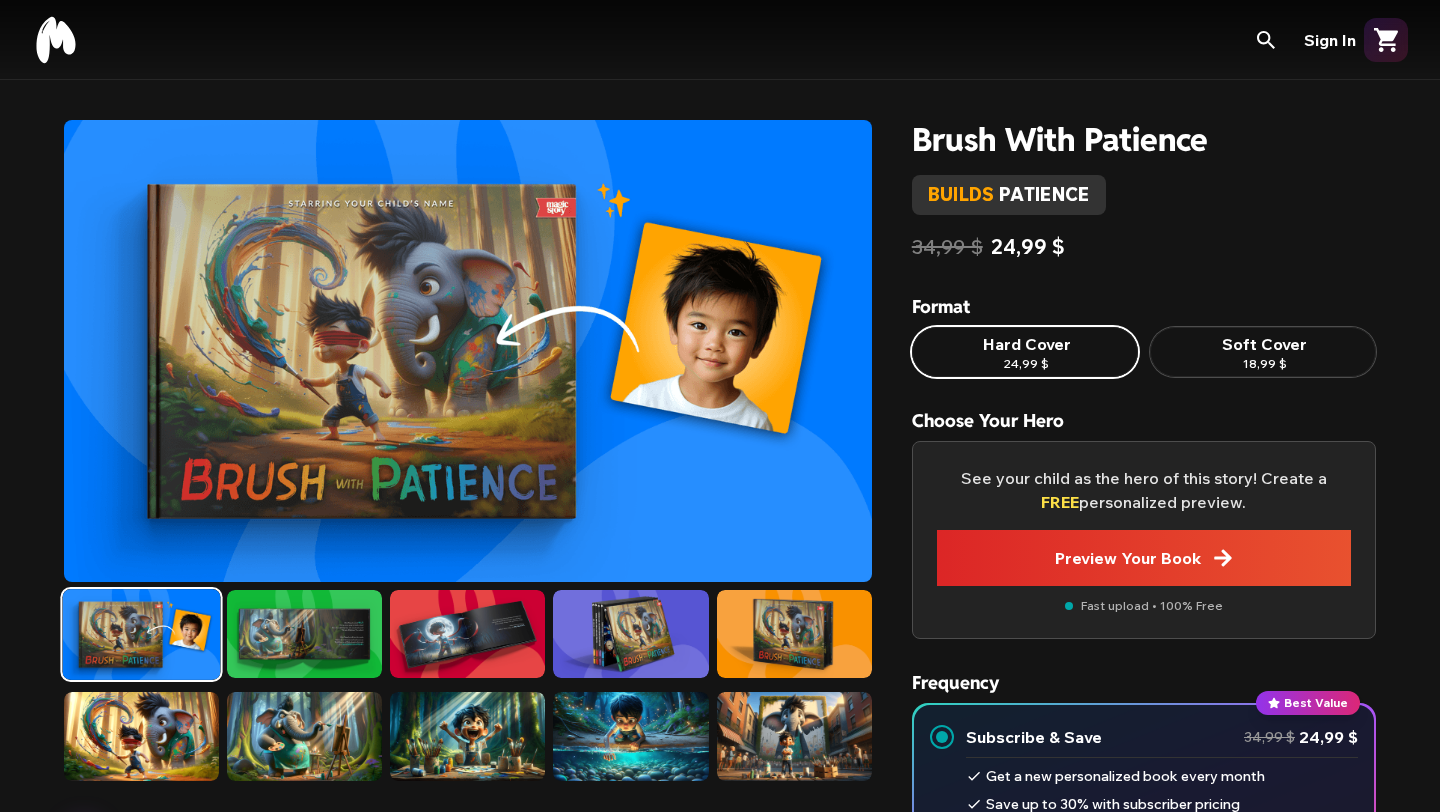 click at bounding box center [304, 634] 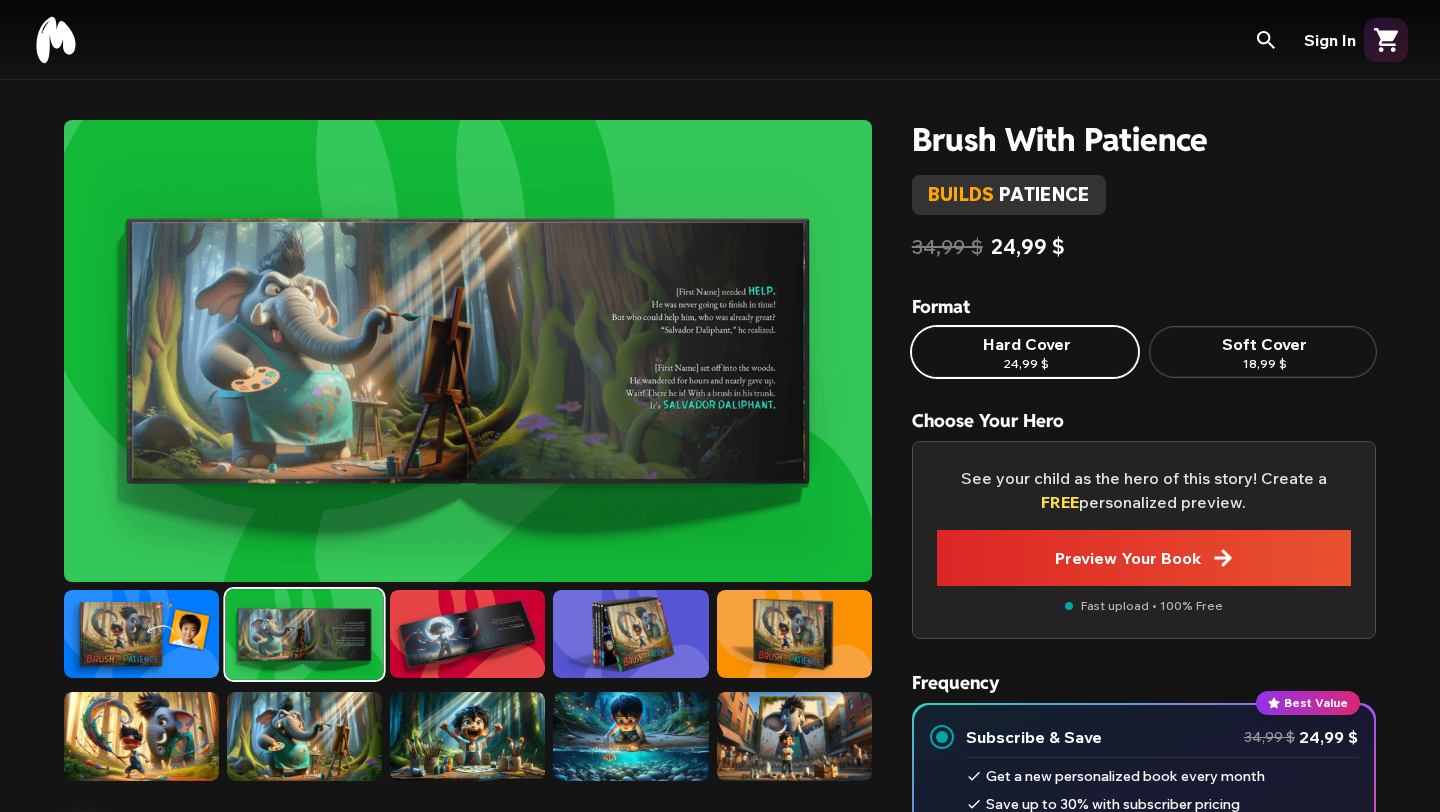 click at bounding box center [467, 634] 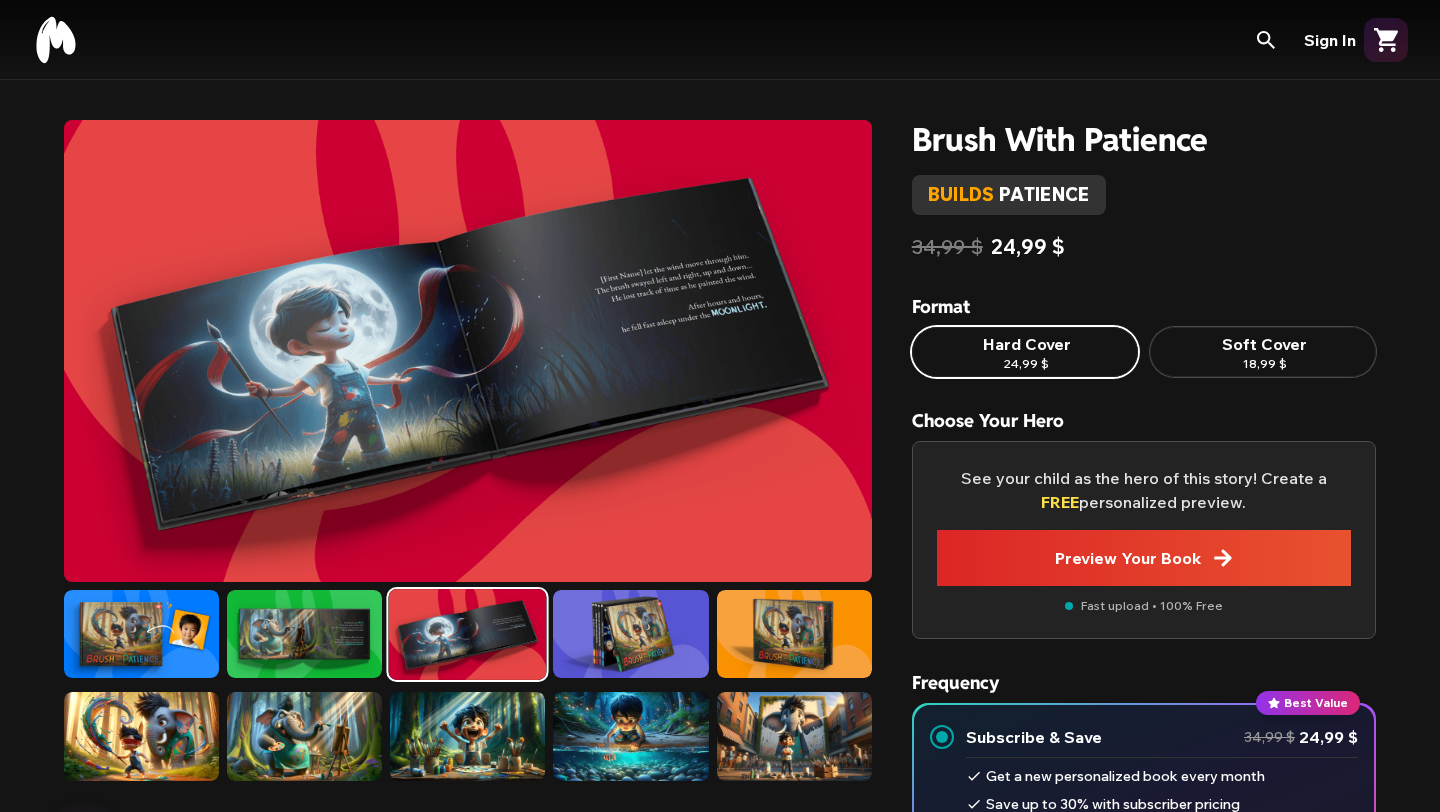 click at bounding box center [630, 634] 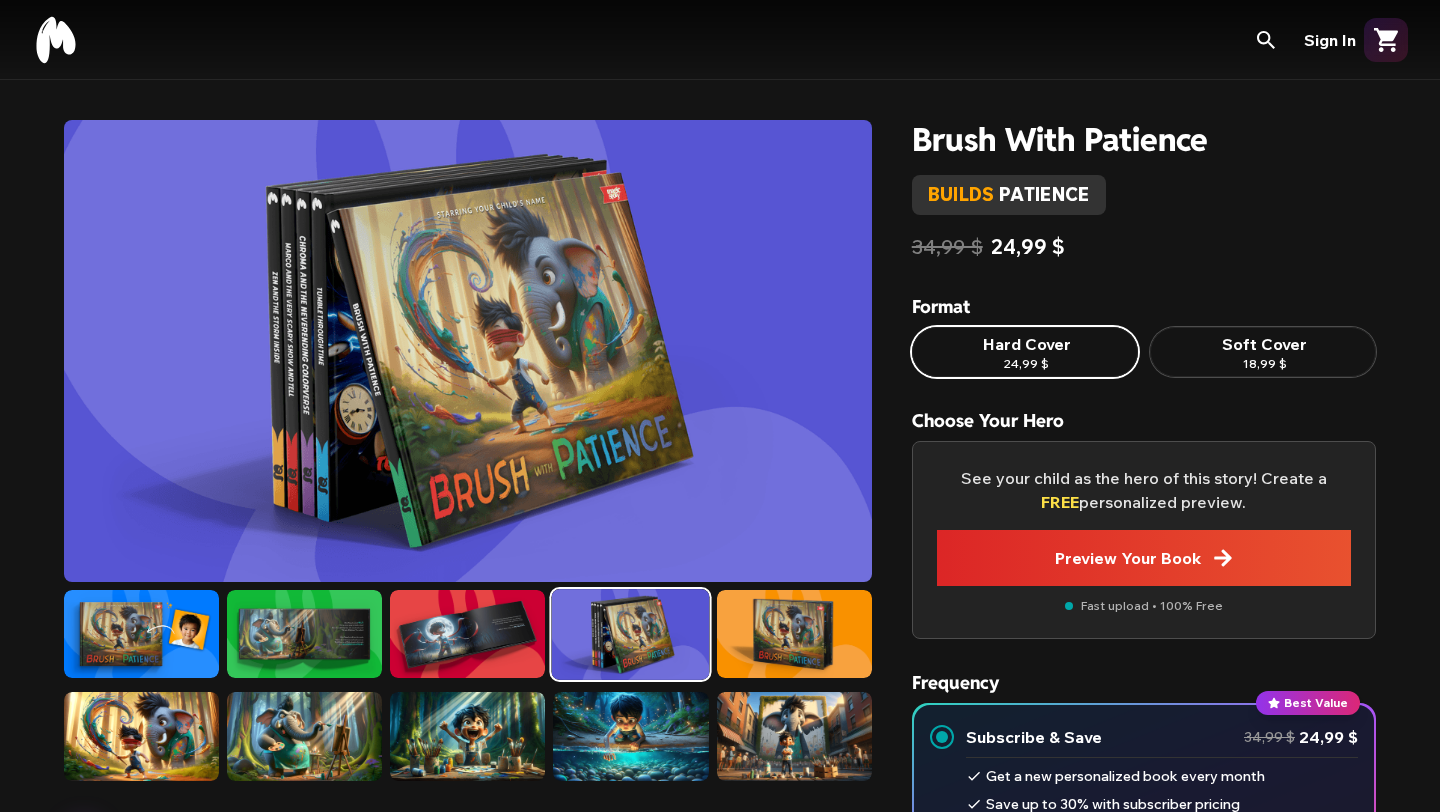 click at bounding box center (794, 634) 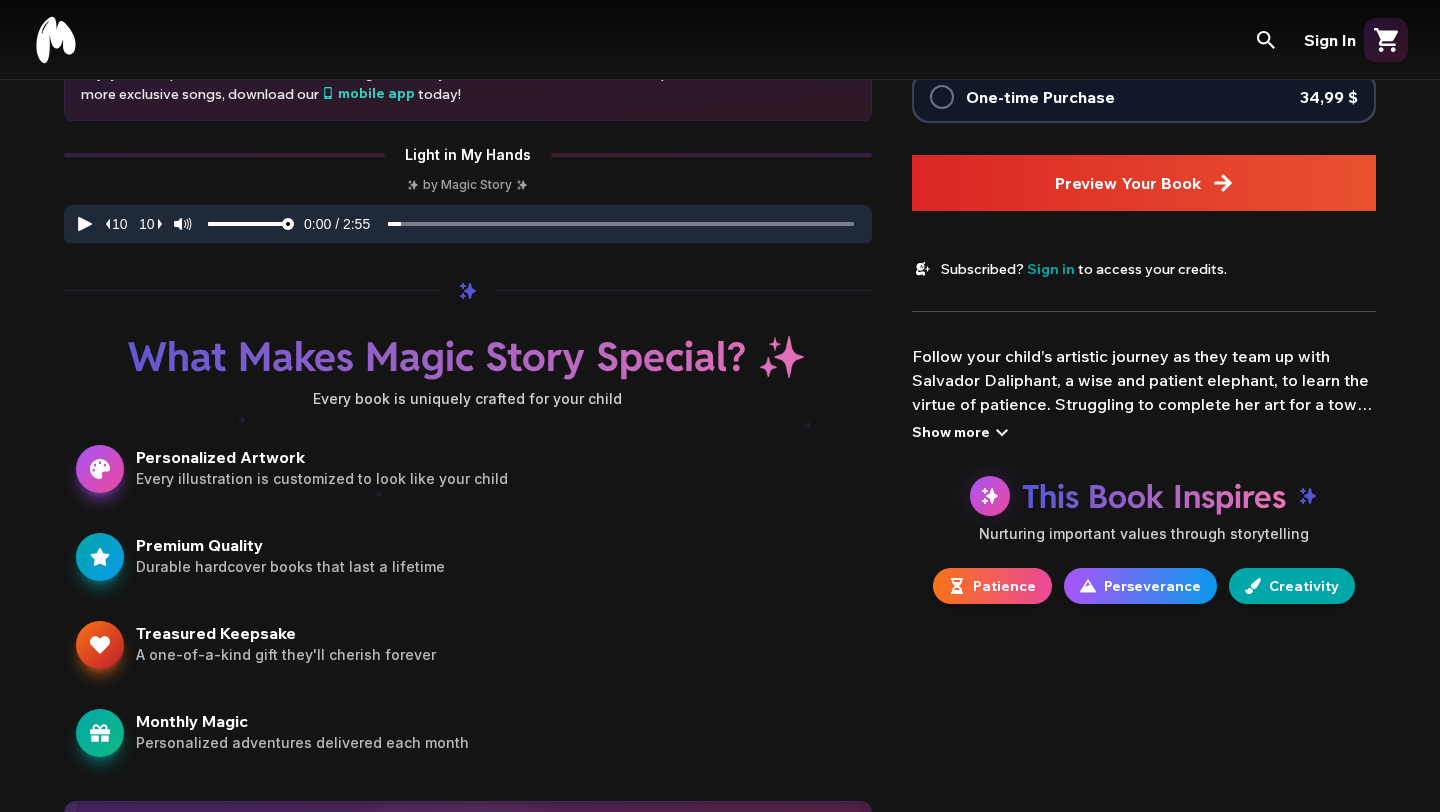 scroll, scrollTop: 838, scrollLeft: 0, axis: vertical 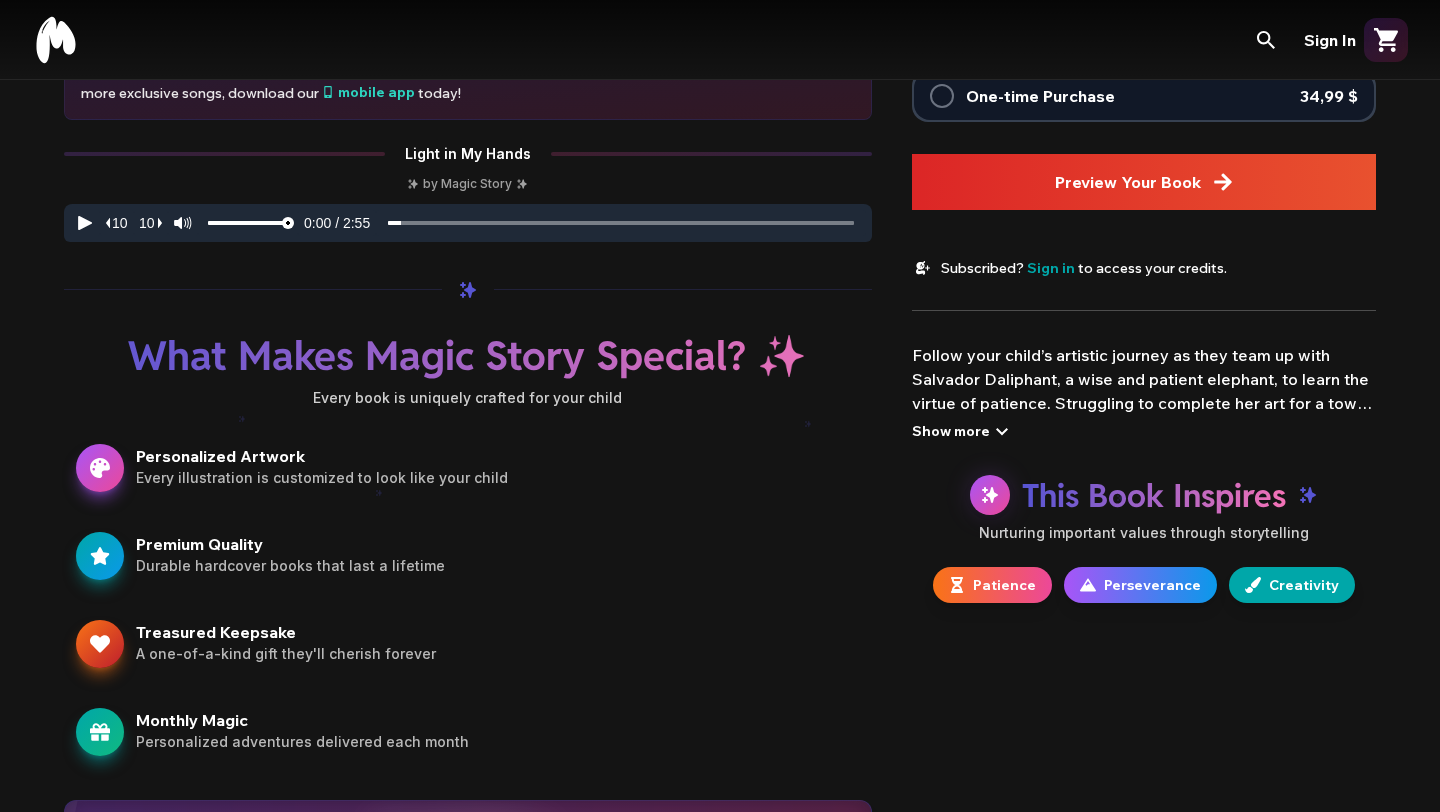 click 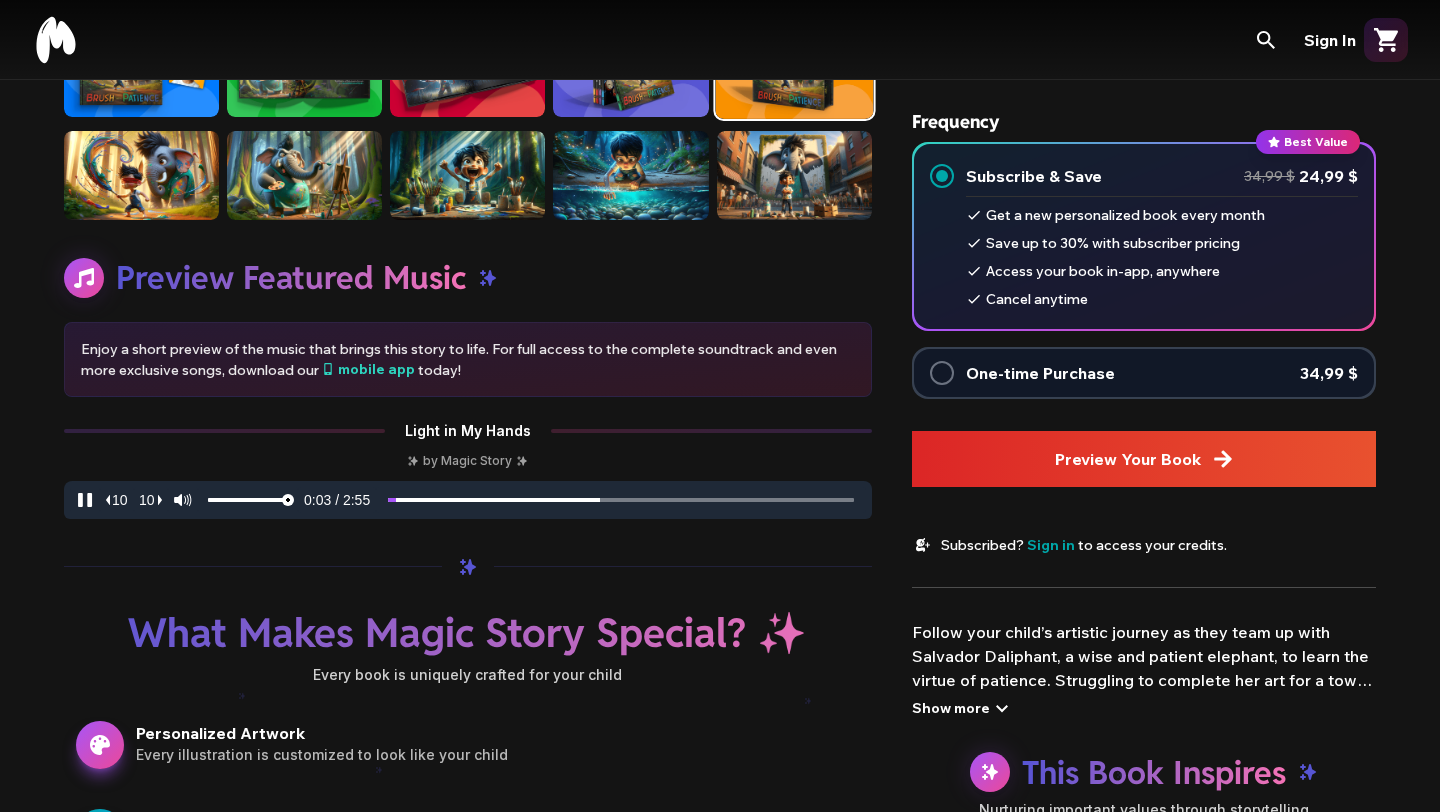 scroll, scrollTop: 544, scrollLeft: 0, axis: vertical 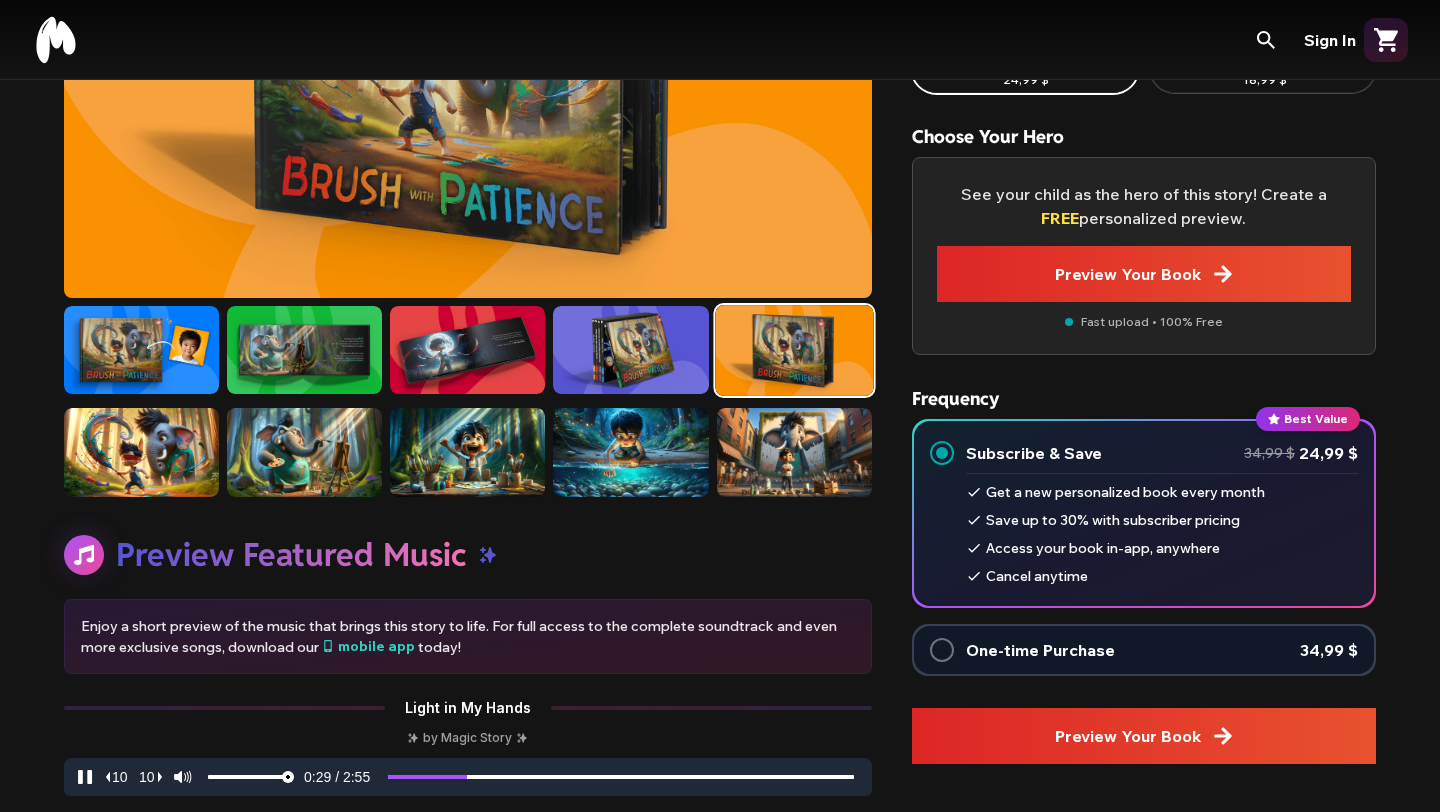 click at bounding box center (467, 350) 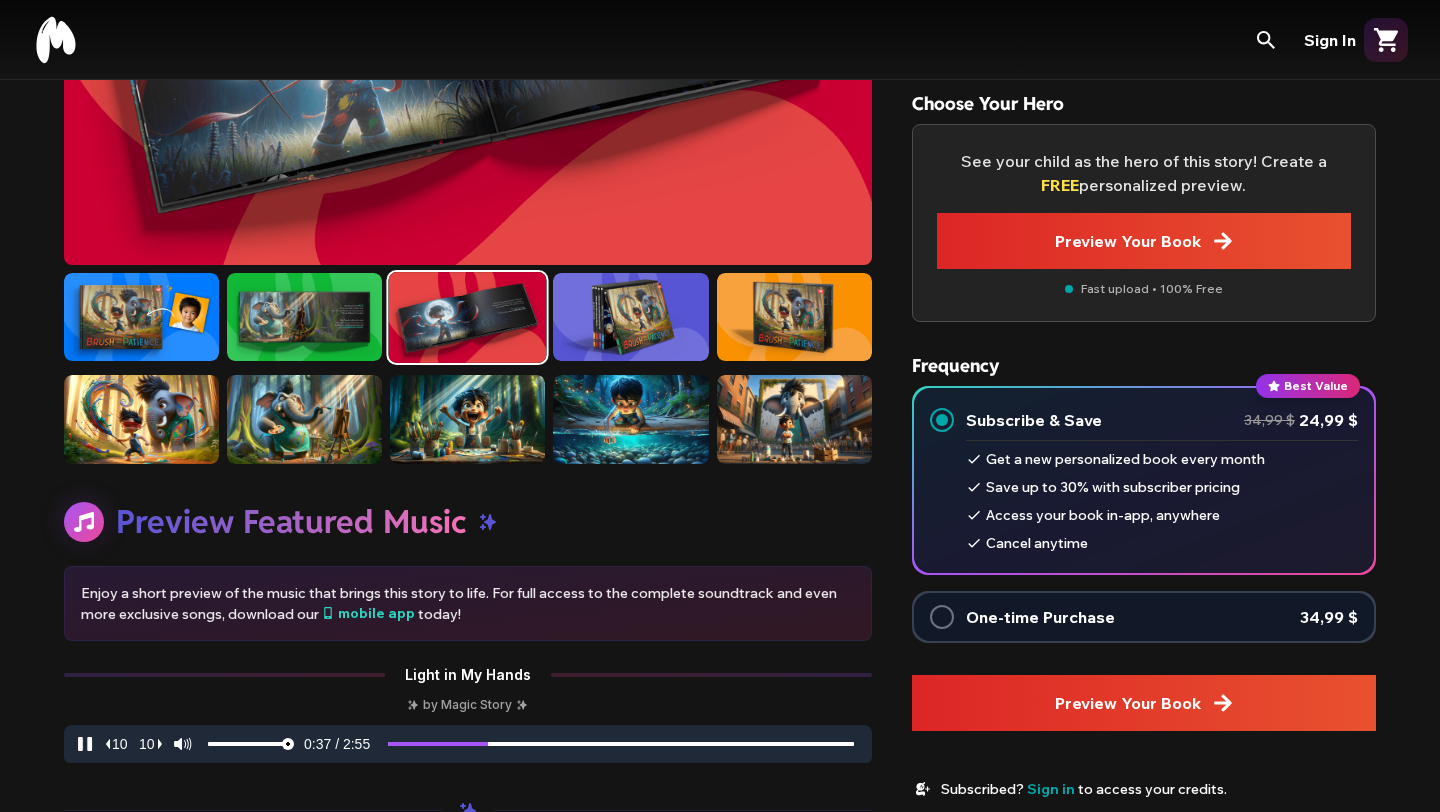 scroll, scrollTop: 359, scrollLeft: 0, axis: vertical 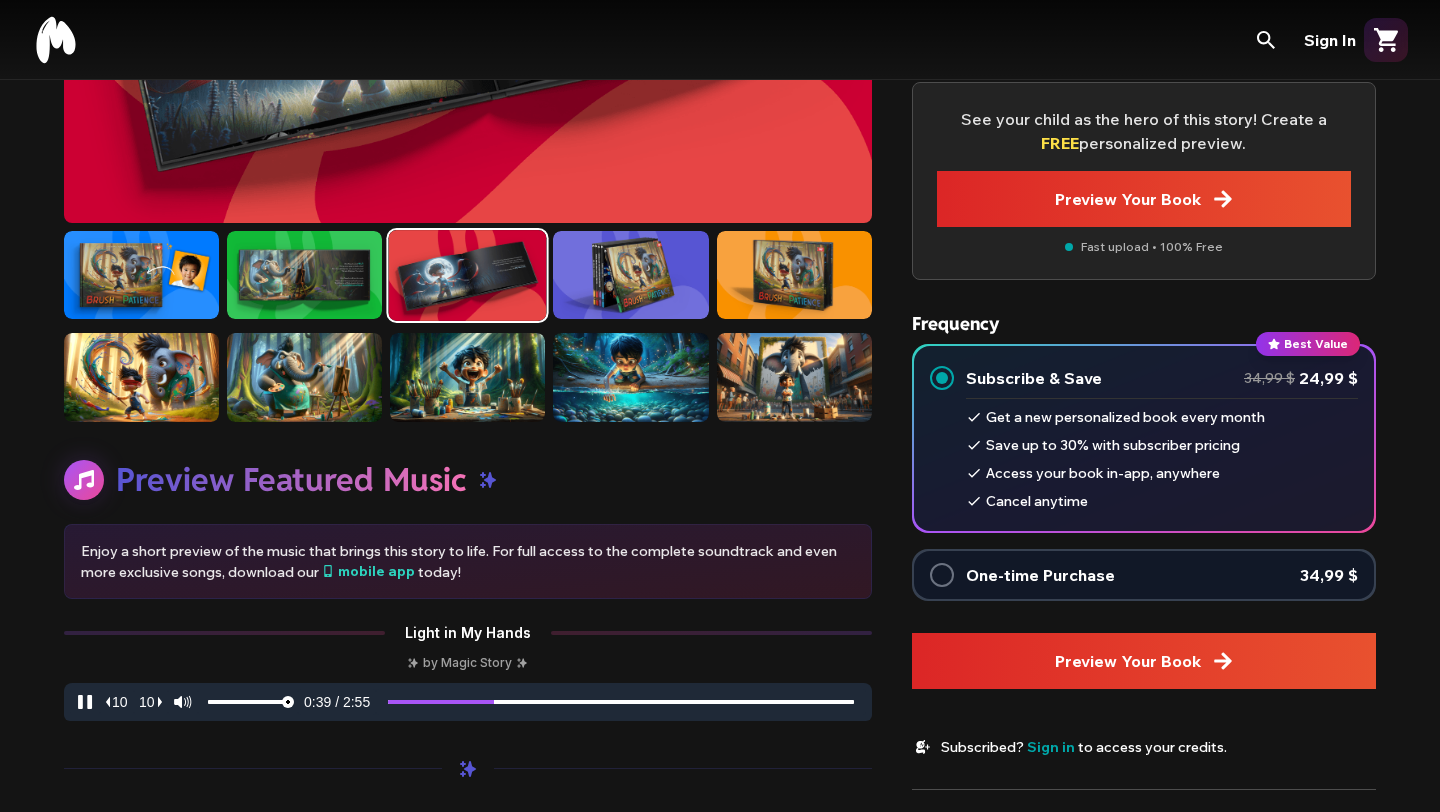 click 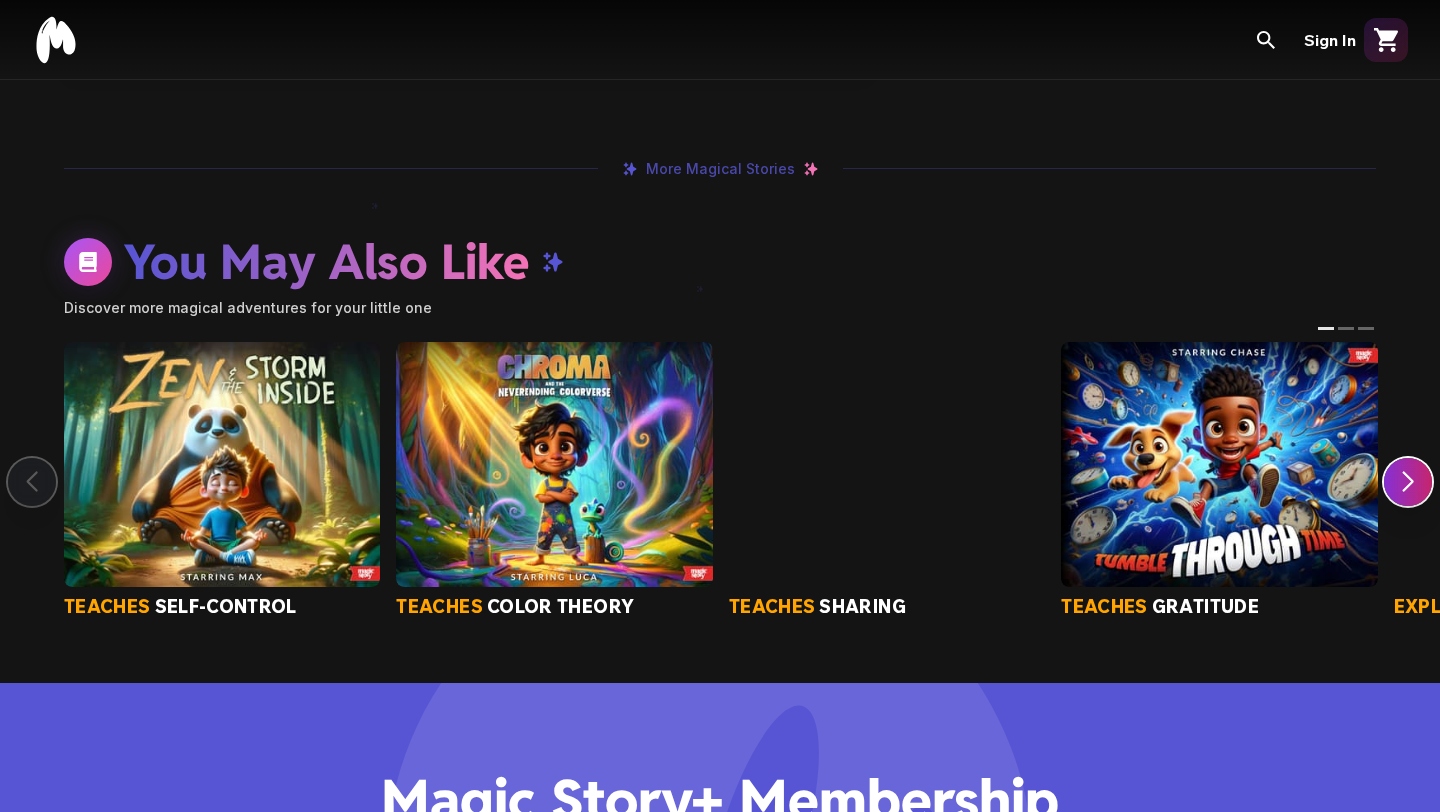 scroll, scrollTop: 1690, scrollLeft: 0, axis: vertical 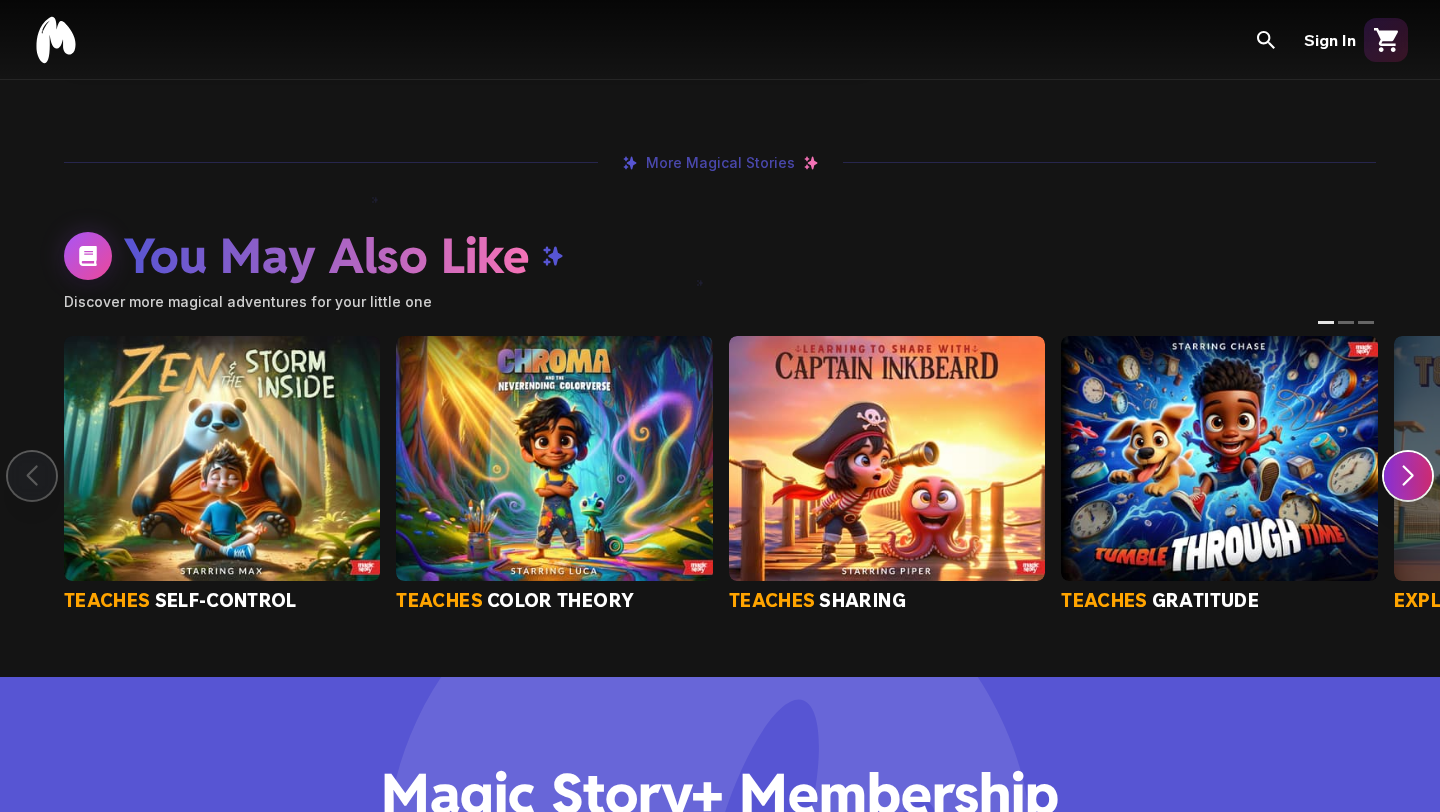 click at bounding box center (222, 458) 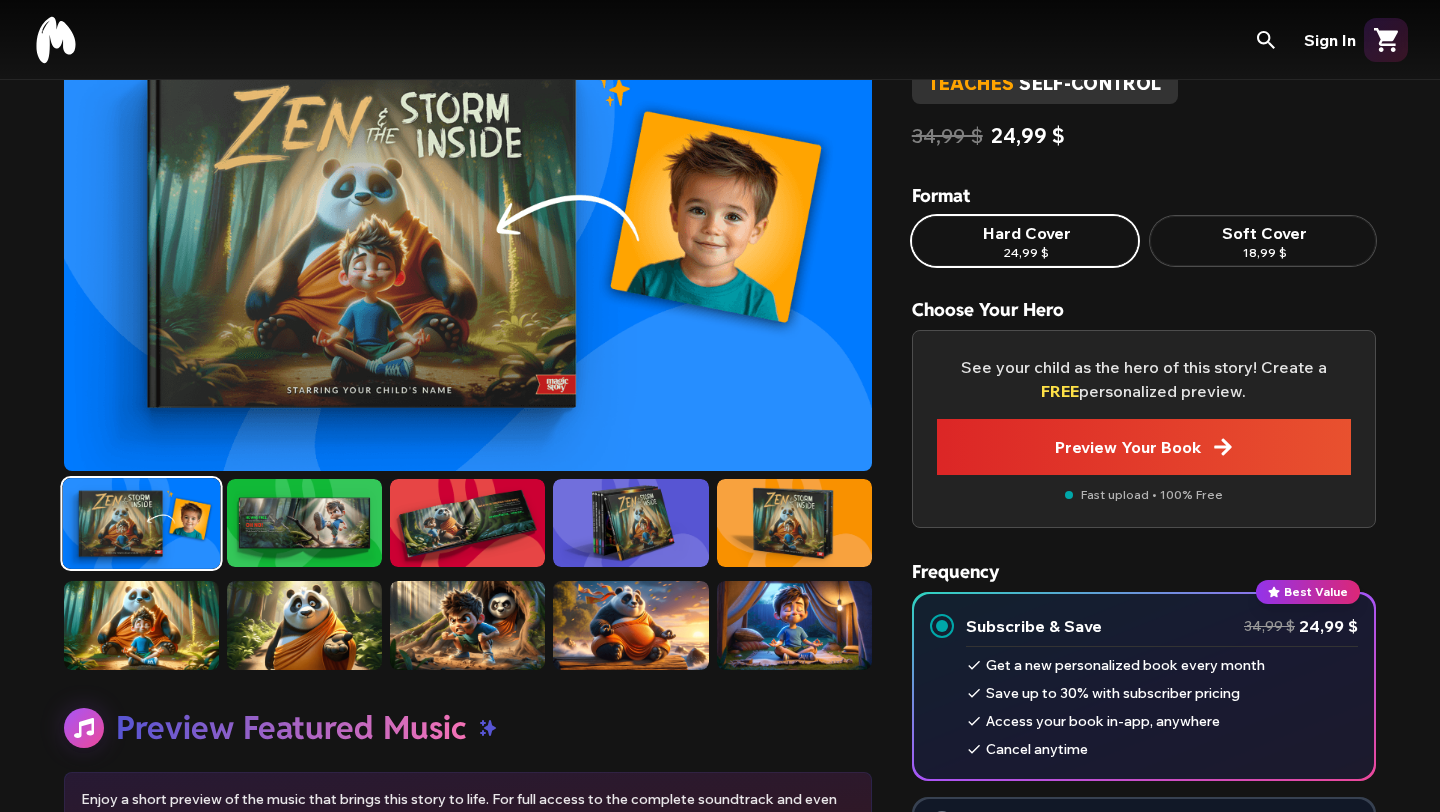 scroll, scrollTop: 123, scrollLeft: 0, axis: vertical 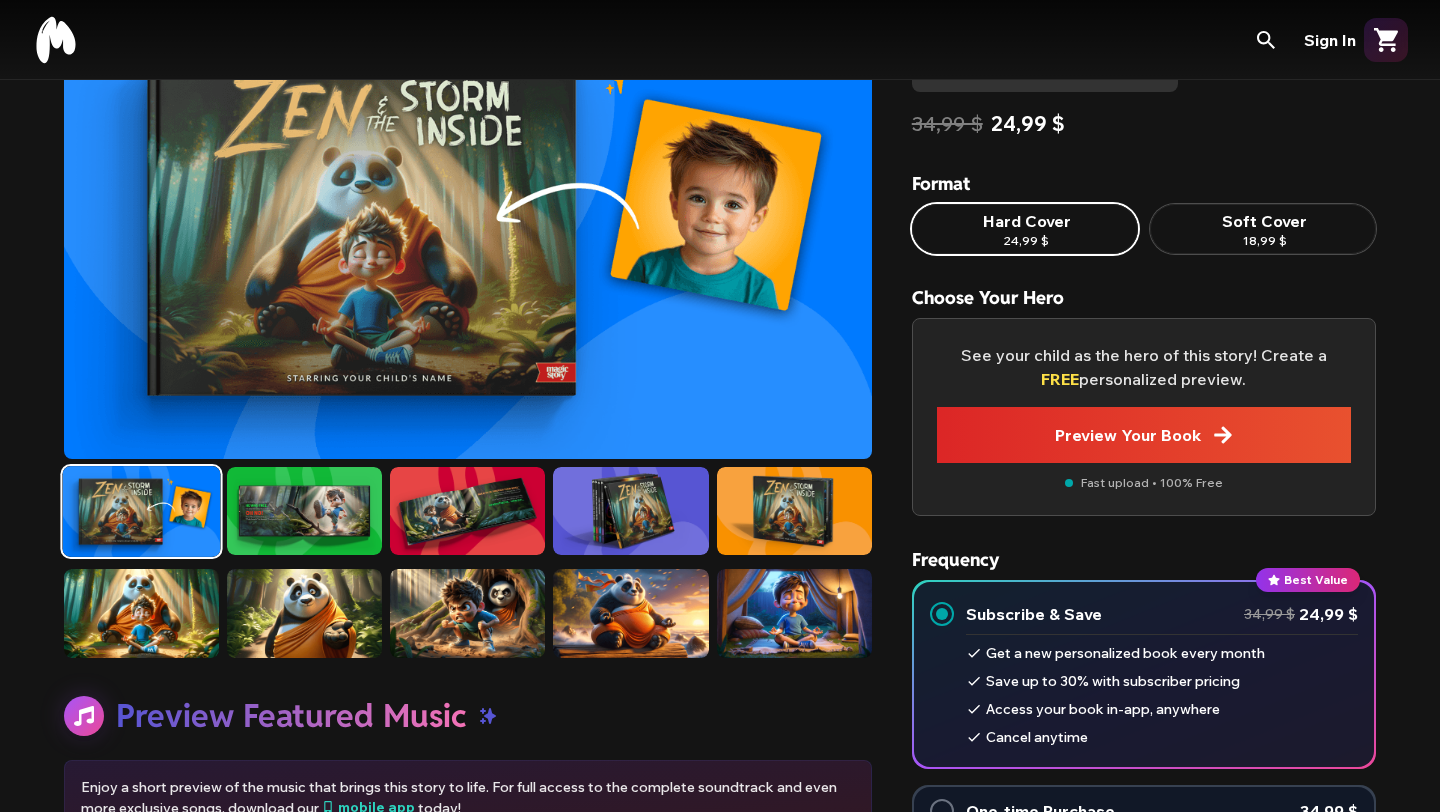 click at bounding box center (304, 511) 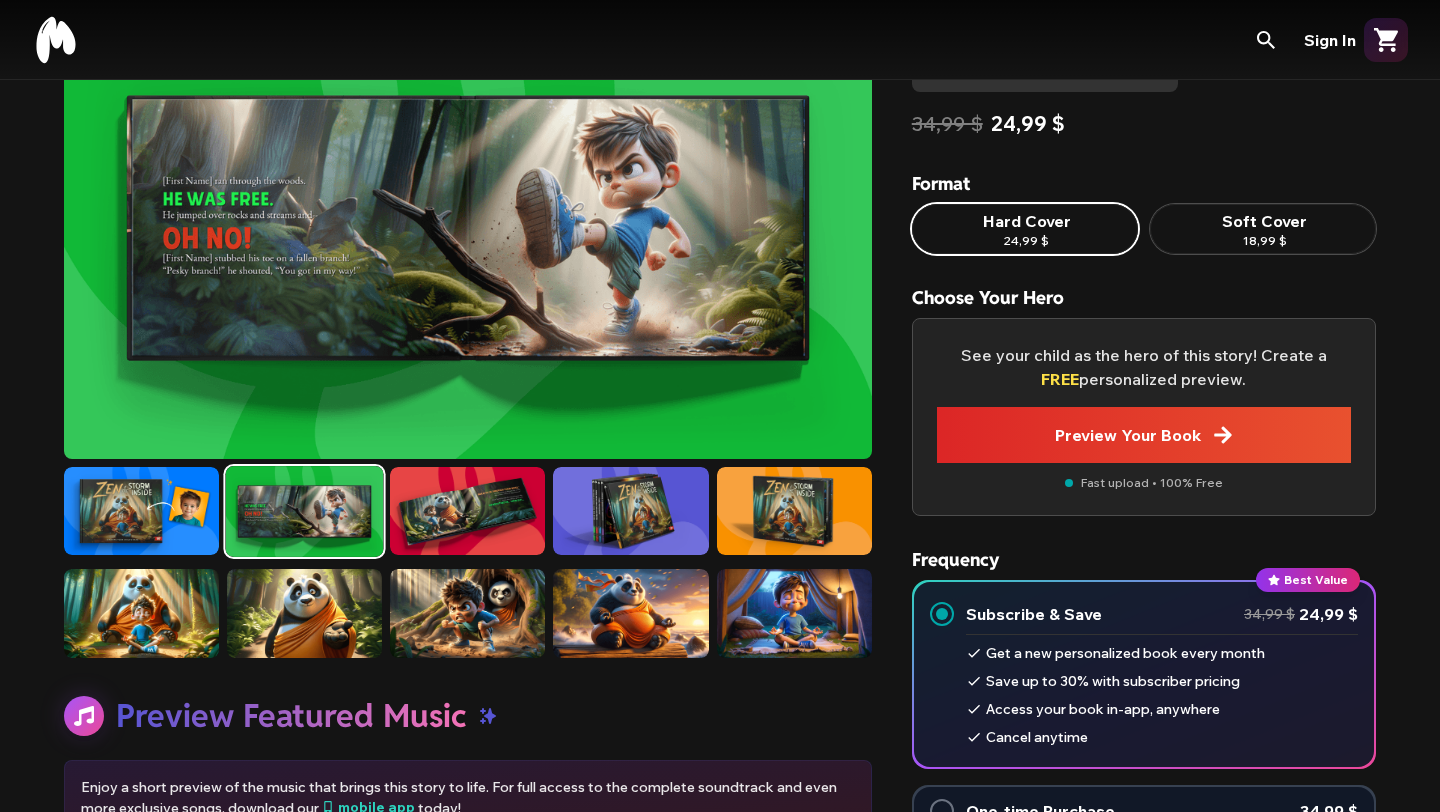 click at bounding box center (467, 511) 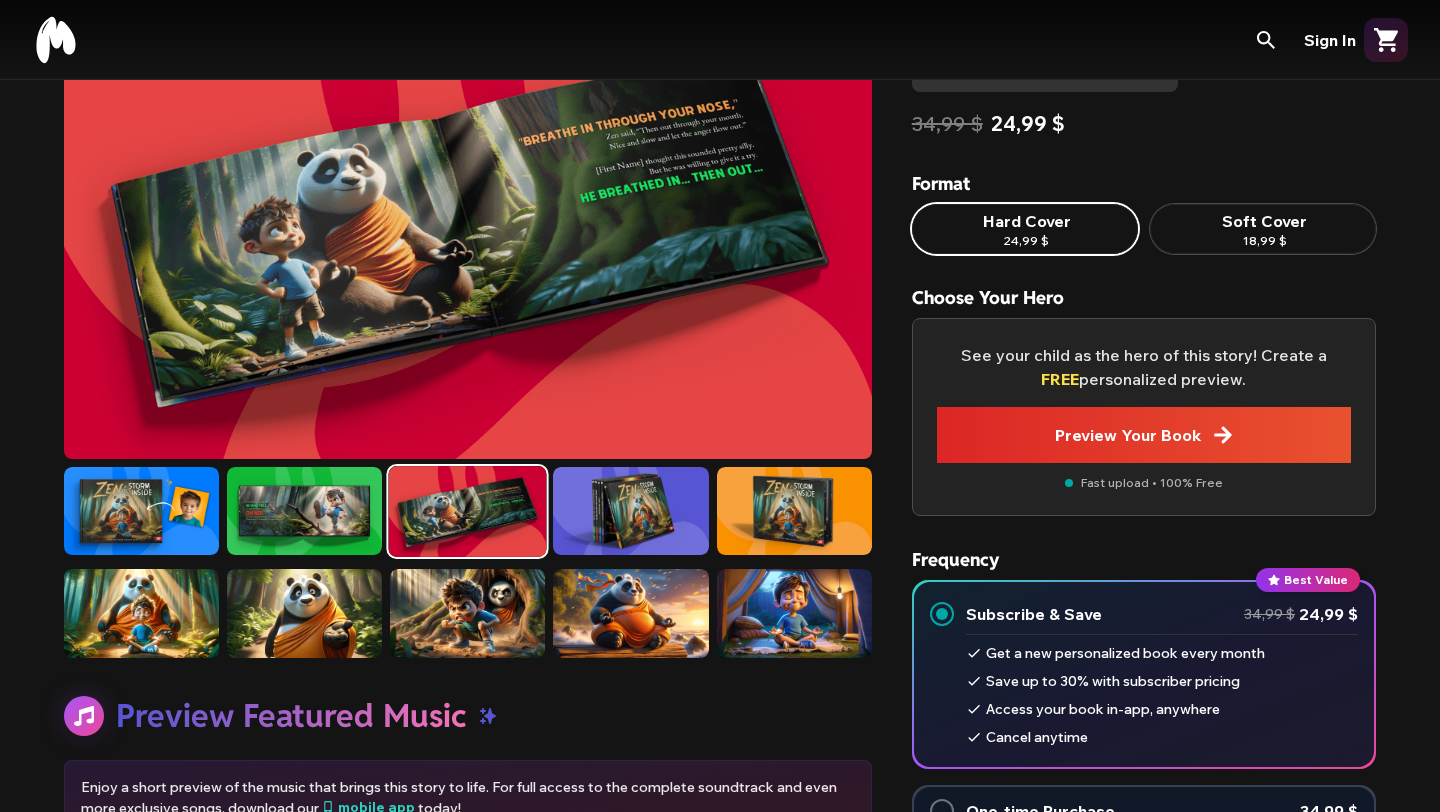 click at bounding box center (630, 511) 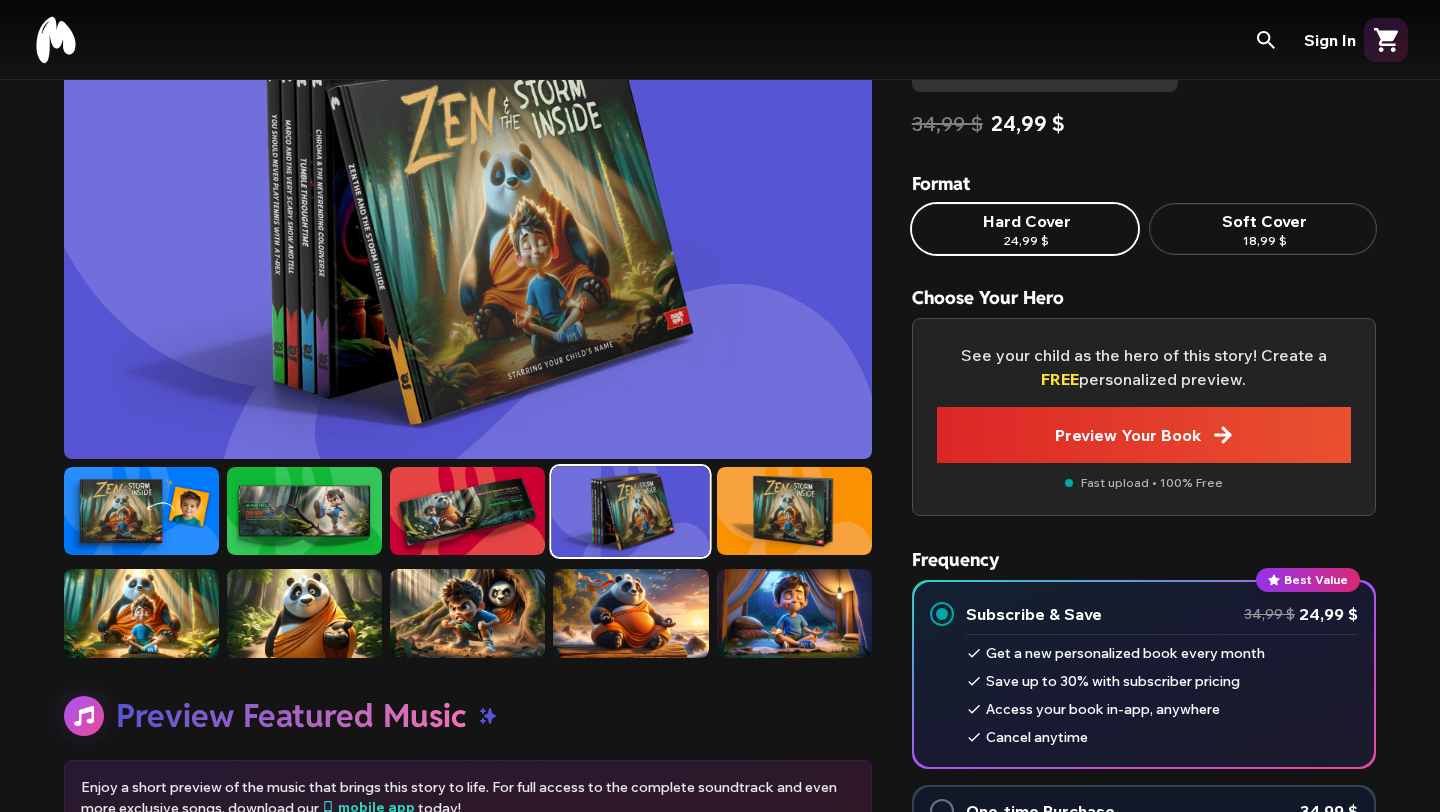 click at bounding box center (794, 511) 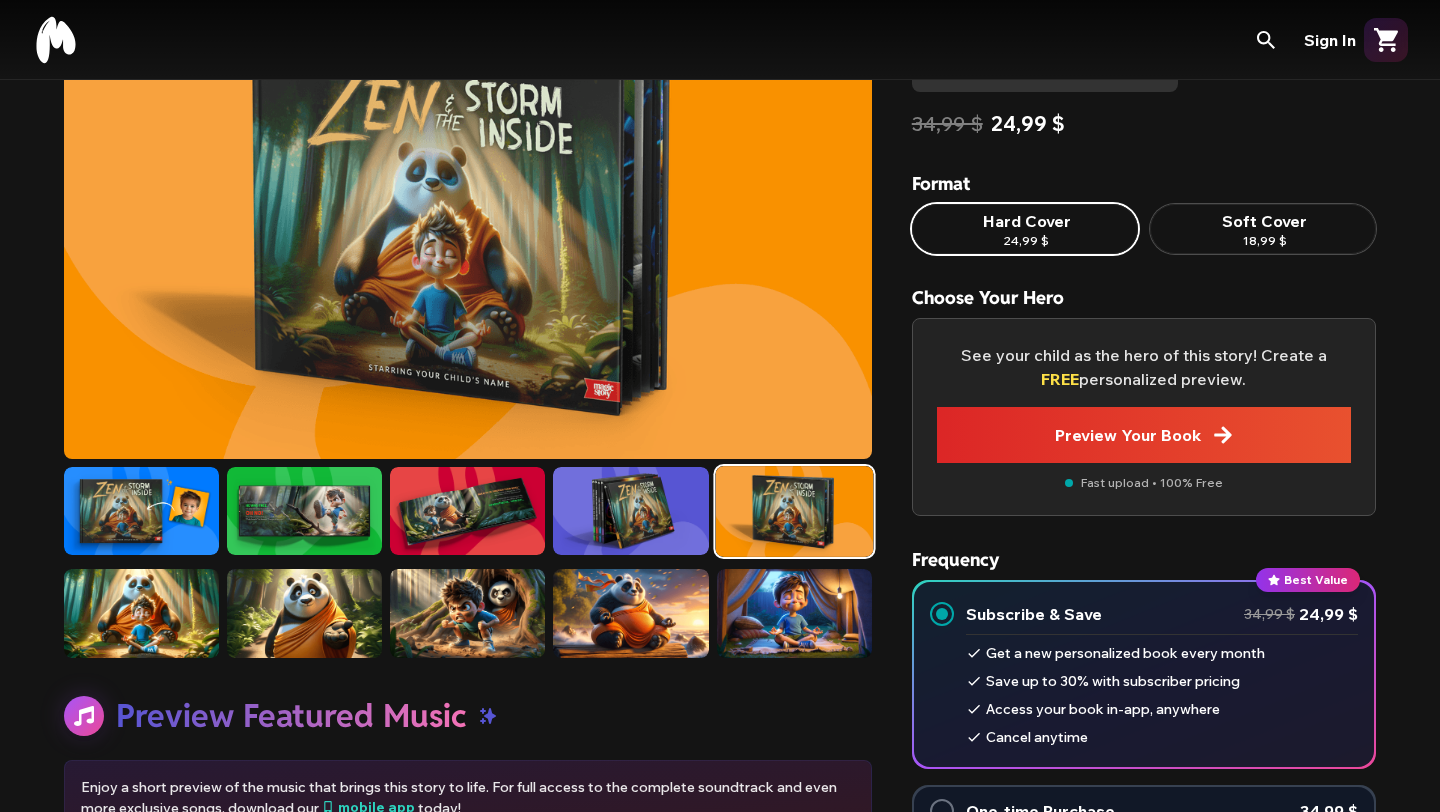 click at bounding box center (467, 613) 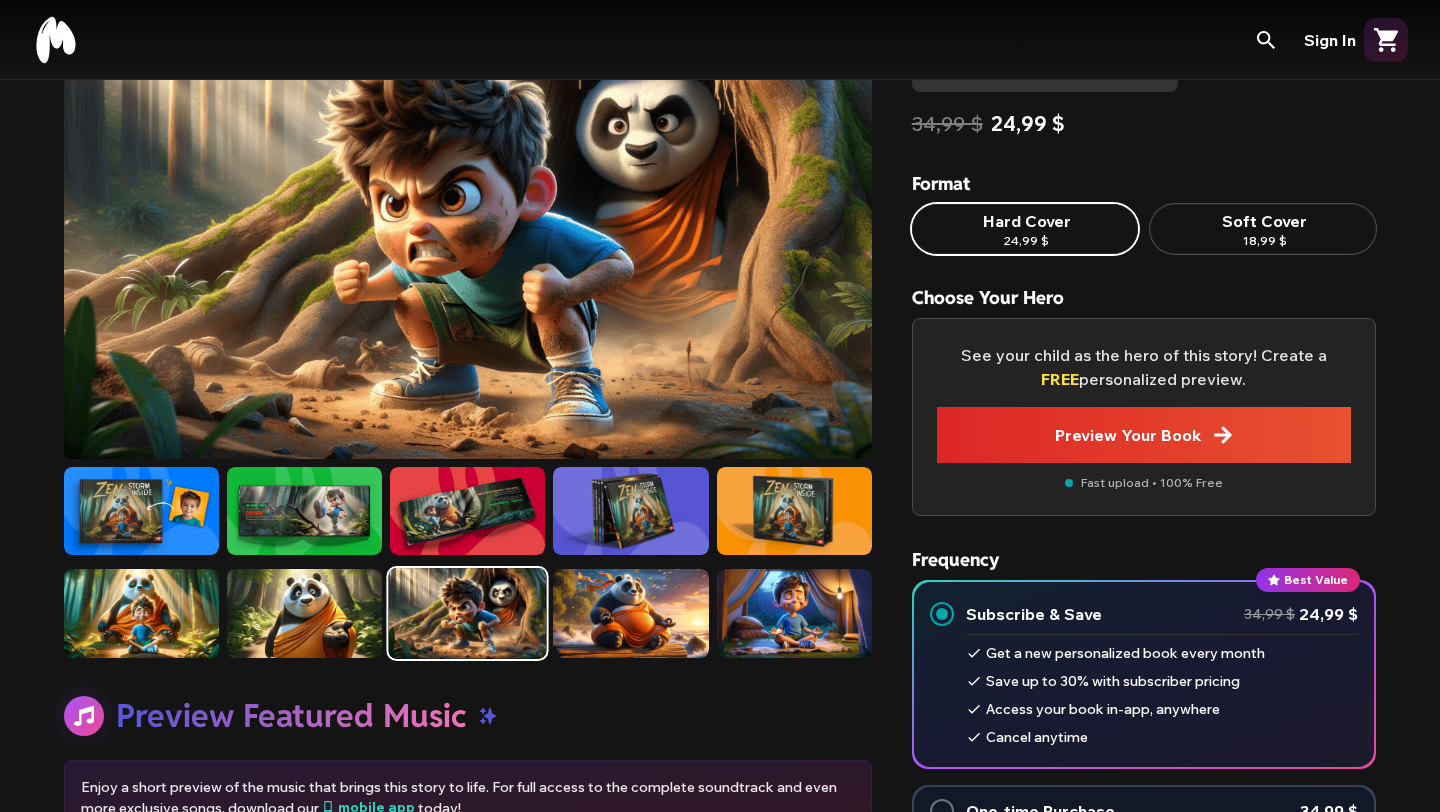 click at bounding box center (794, 613) 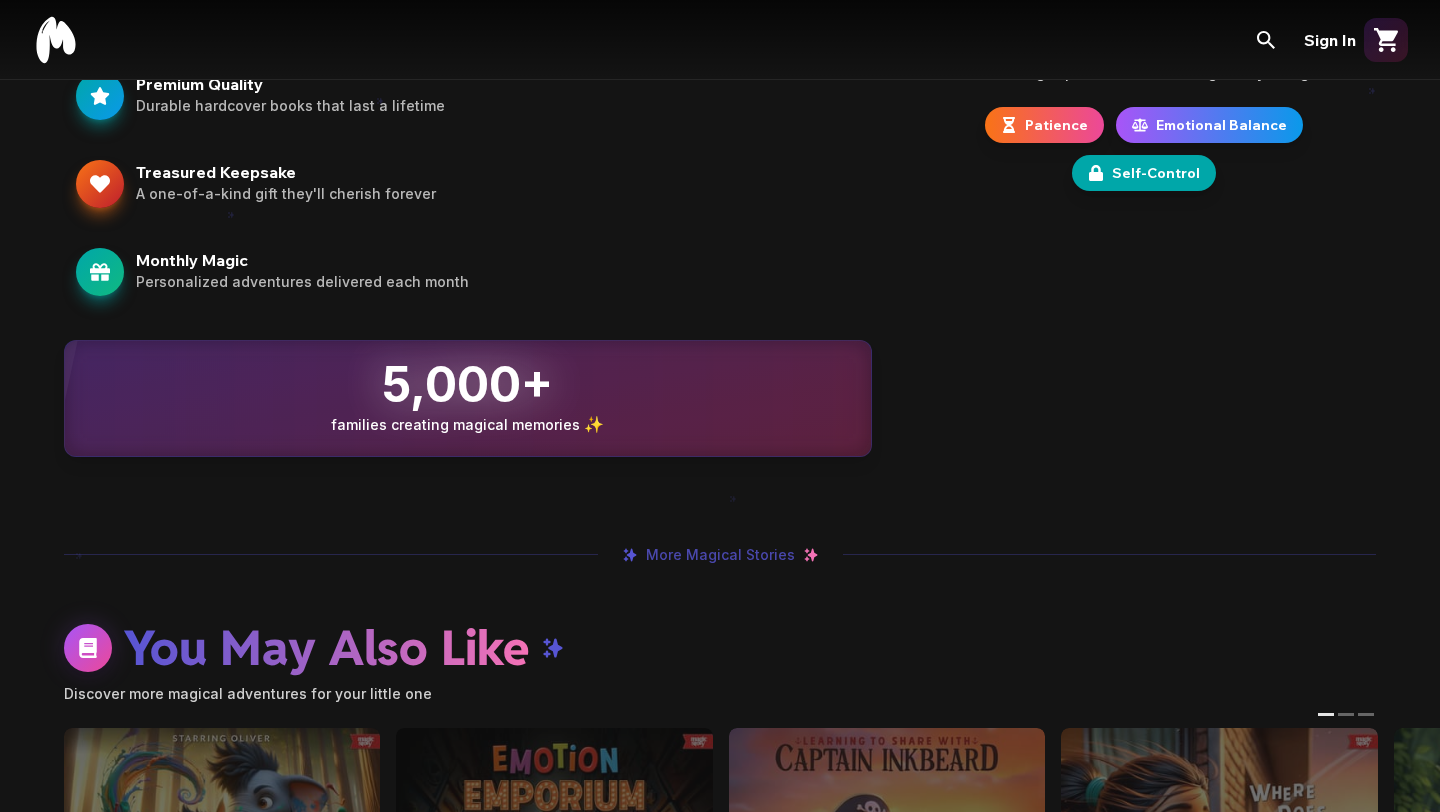 scroll, scrollTop: 1808, scrollLeft: 0, axis: vertical 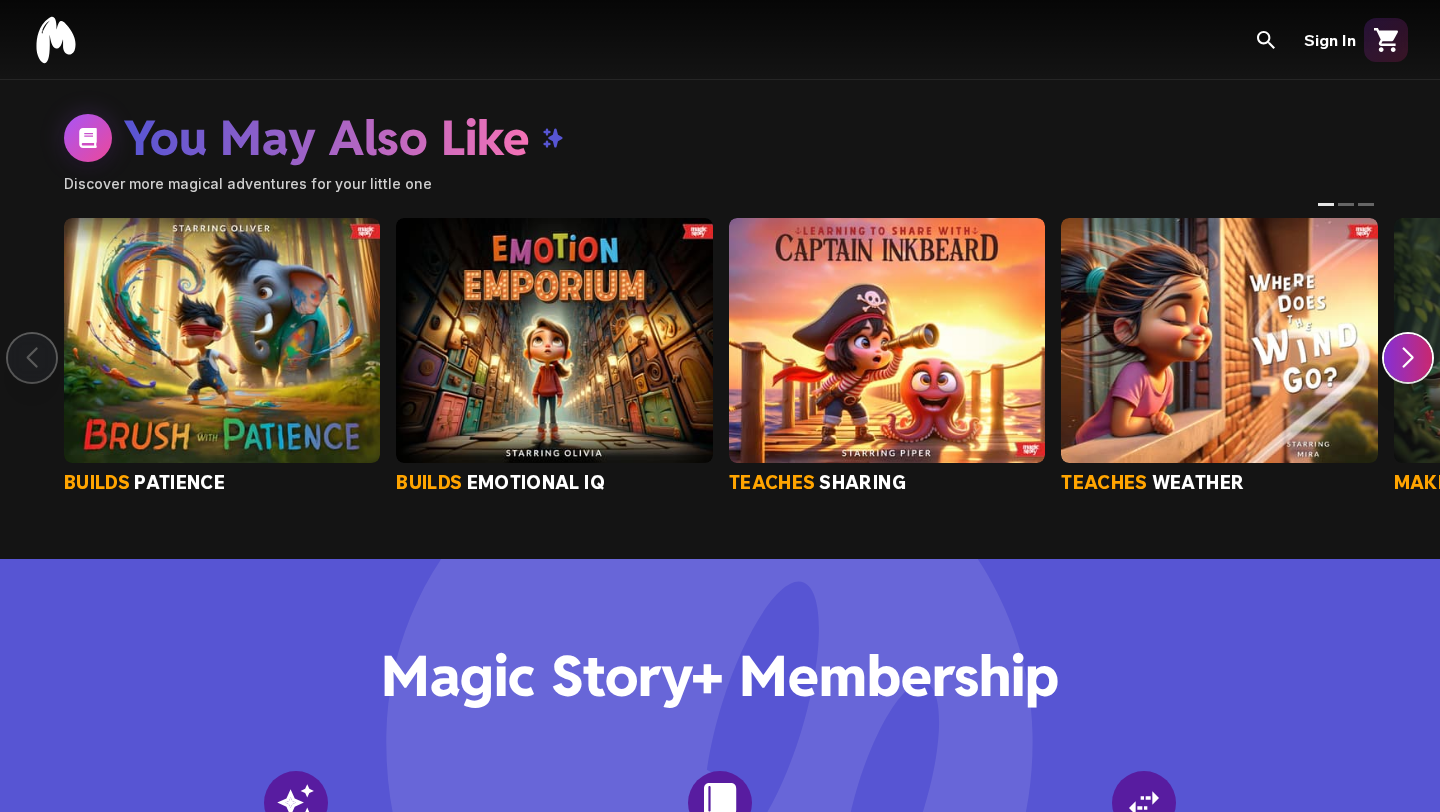 click at bounding box center [1219, 340] 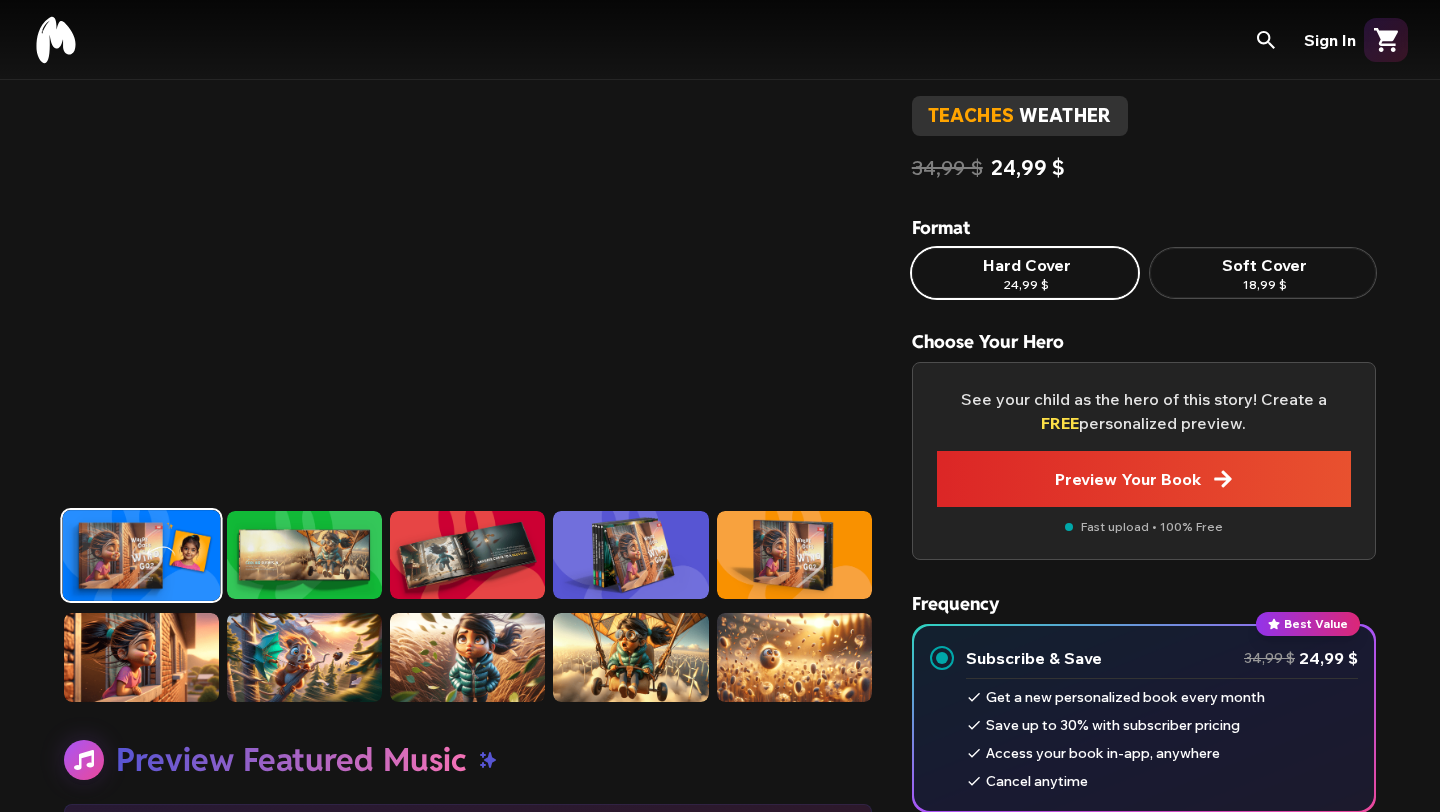scroll, scrollTop: 89, scrollLeft: 0, axis: vertical 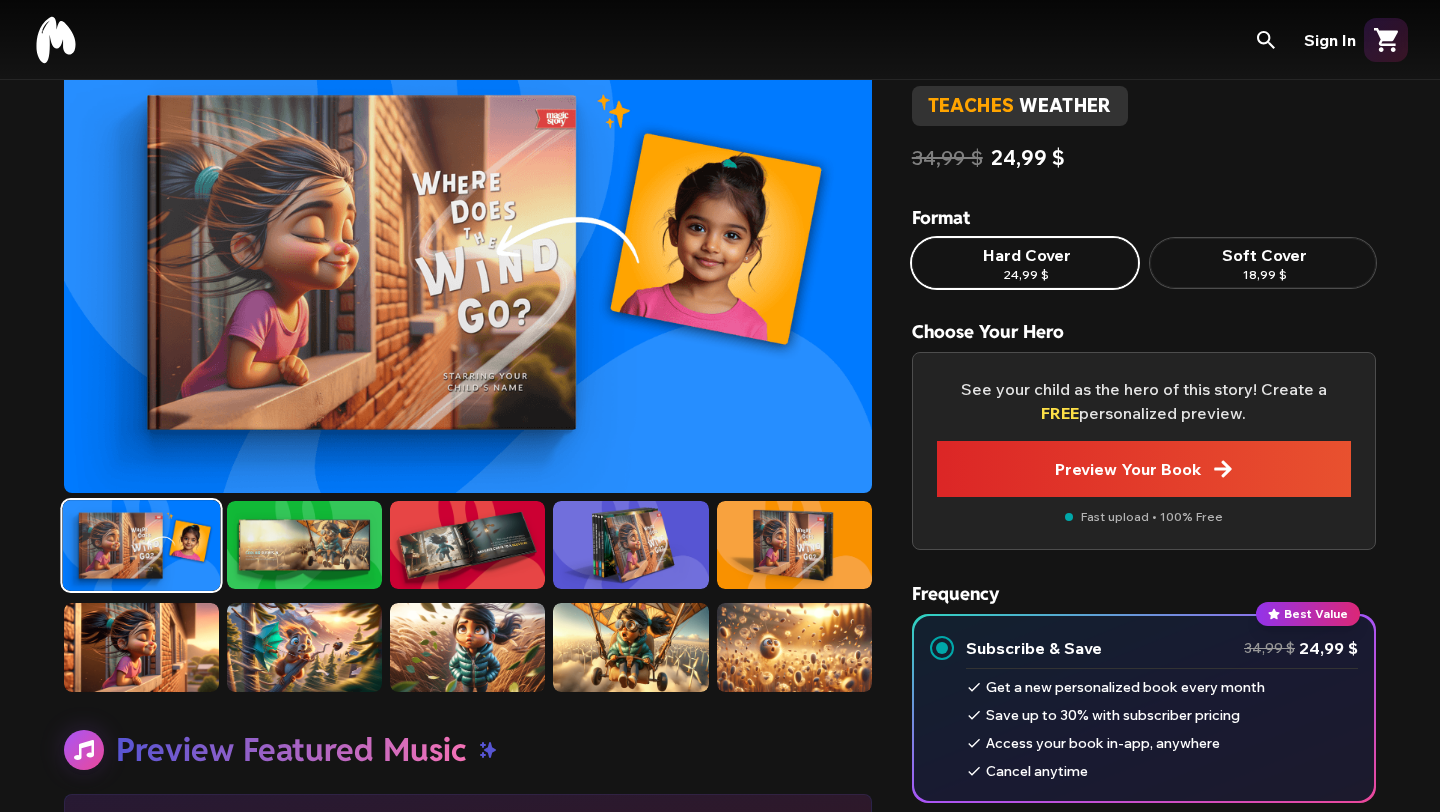 click at bounding box center [630, 545] 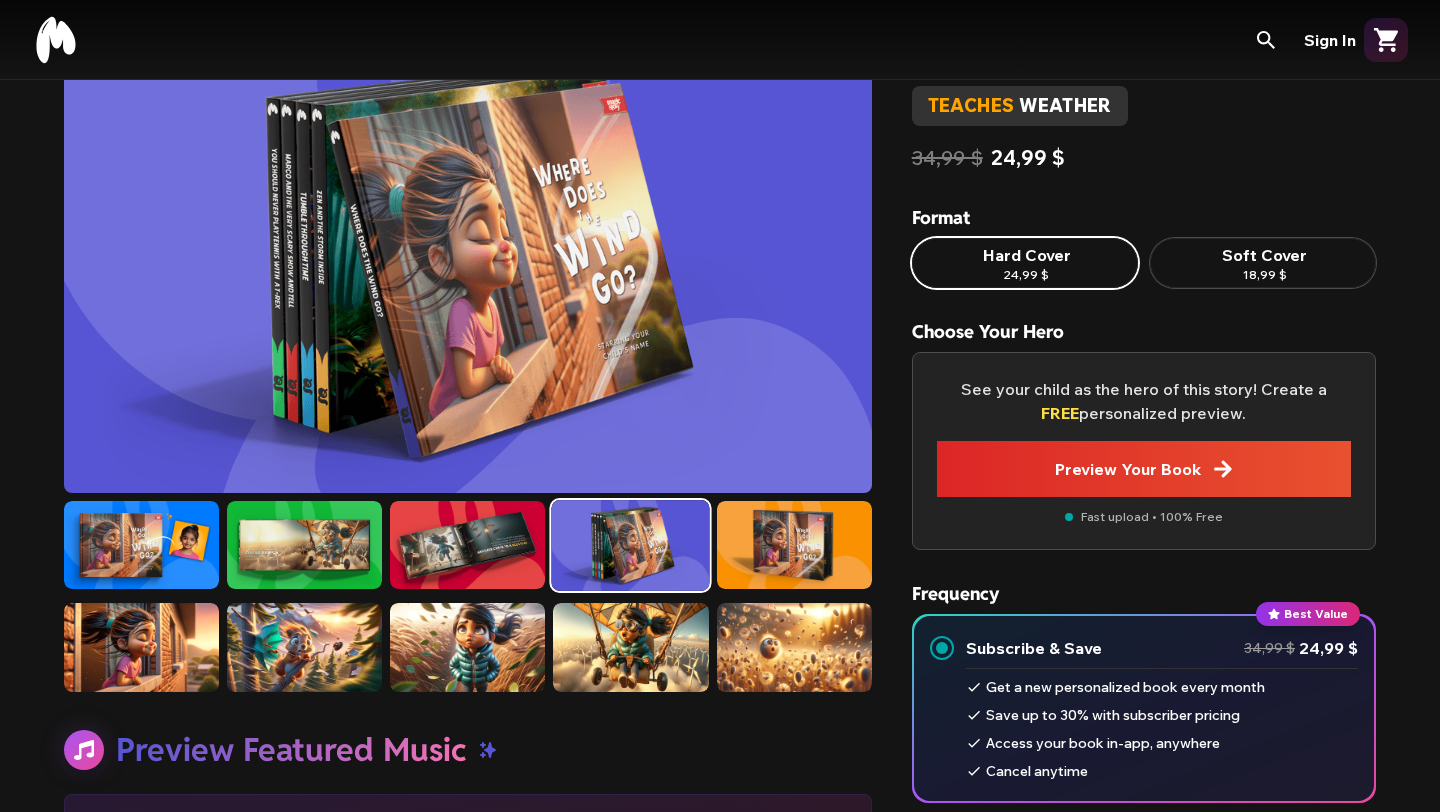 click at bounding box center (304, 647) 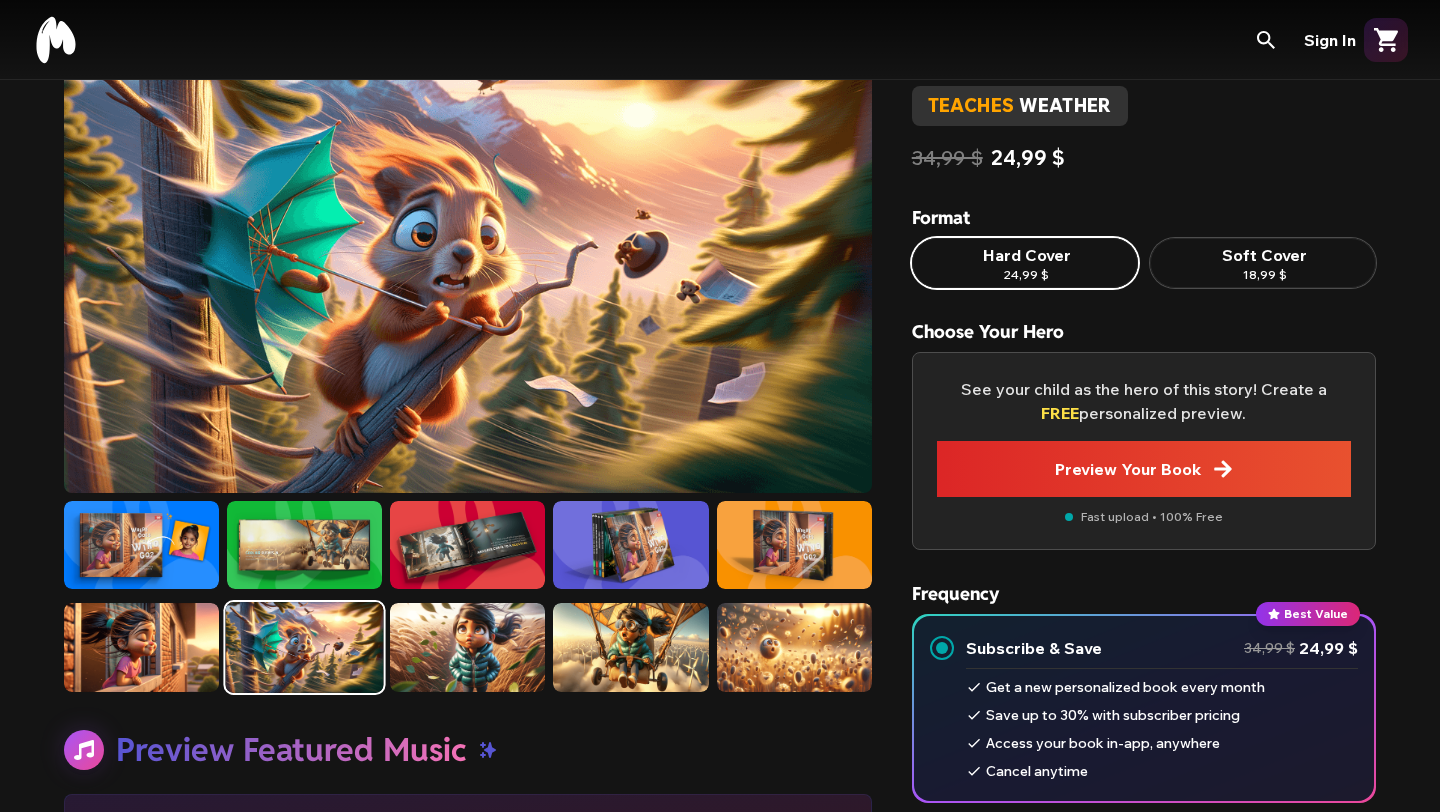 click at bounding box center [794, 647] 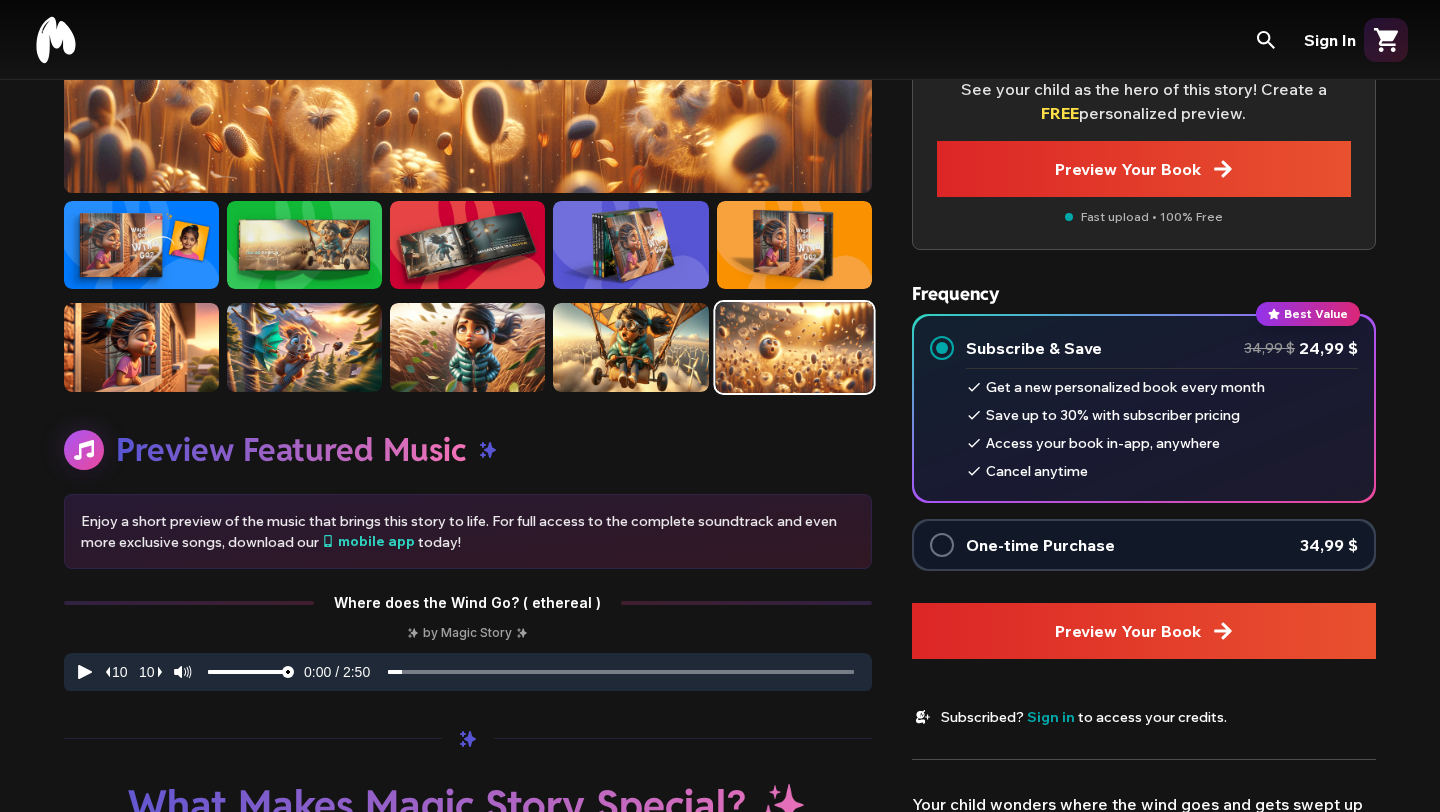 scroll, scrollTop: 387, scrollLeft: 0, axis: vertical 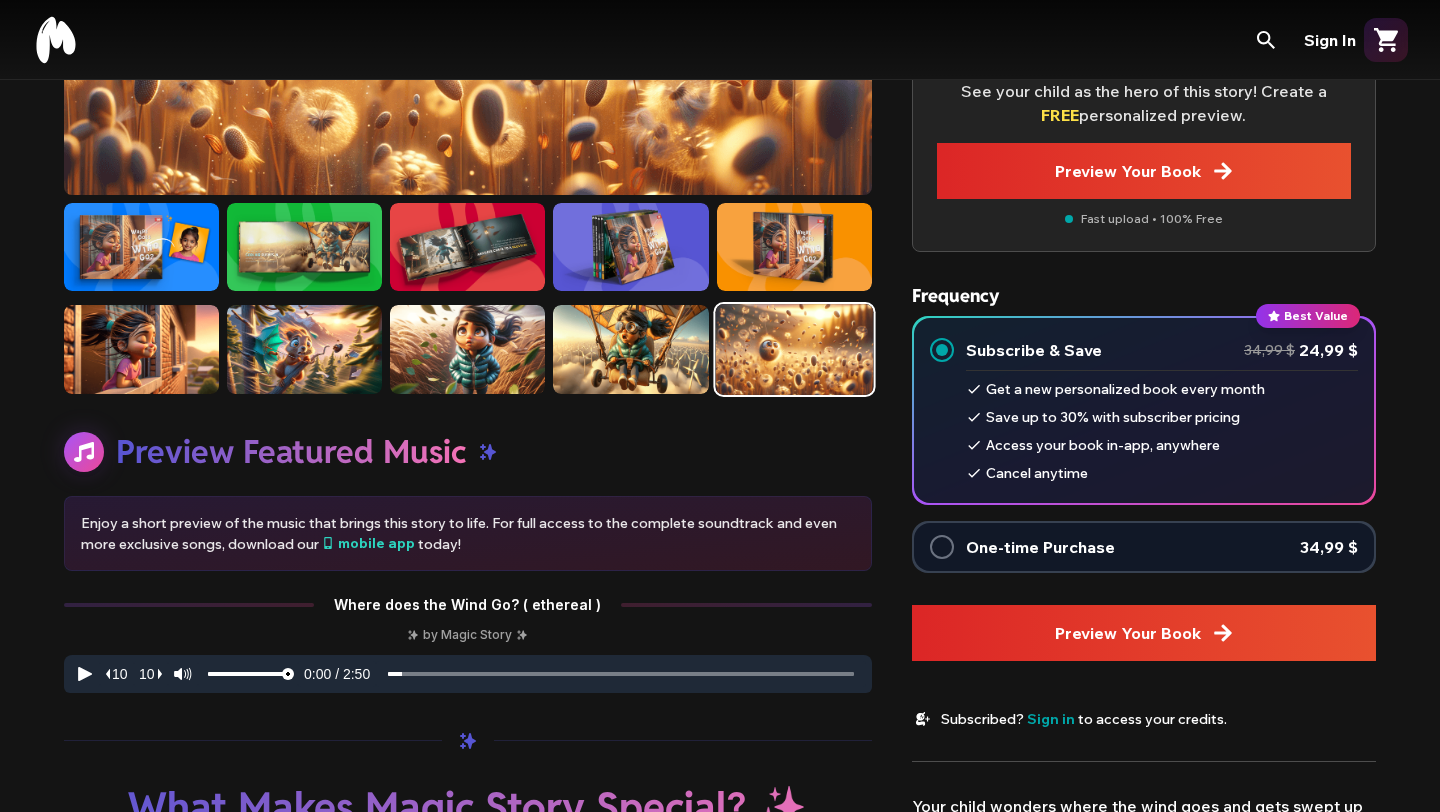 click 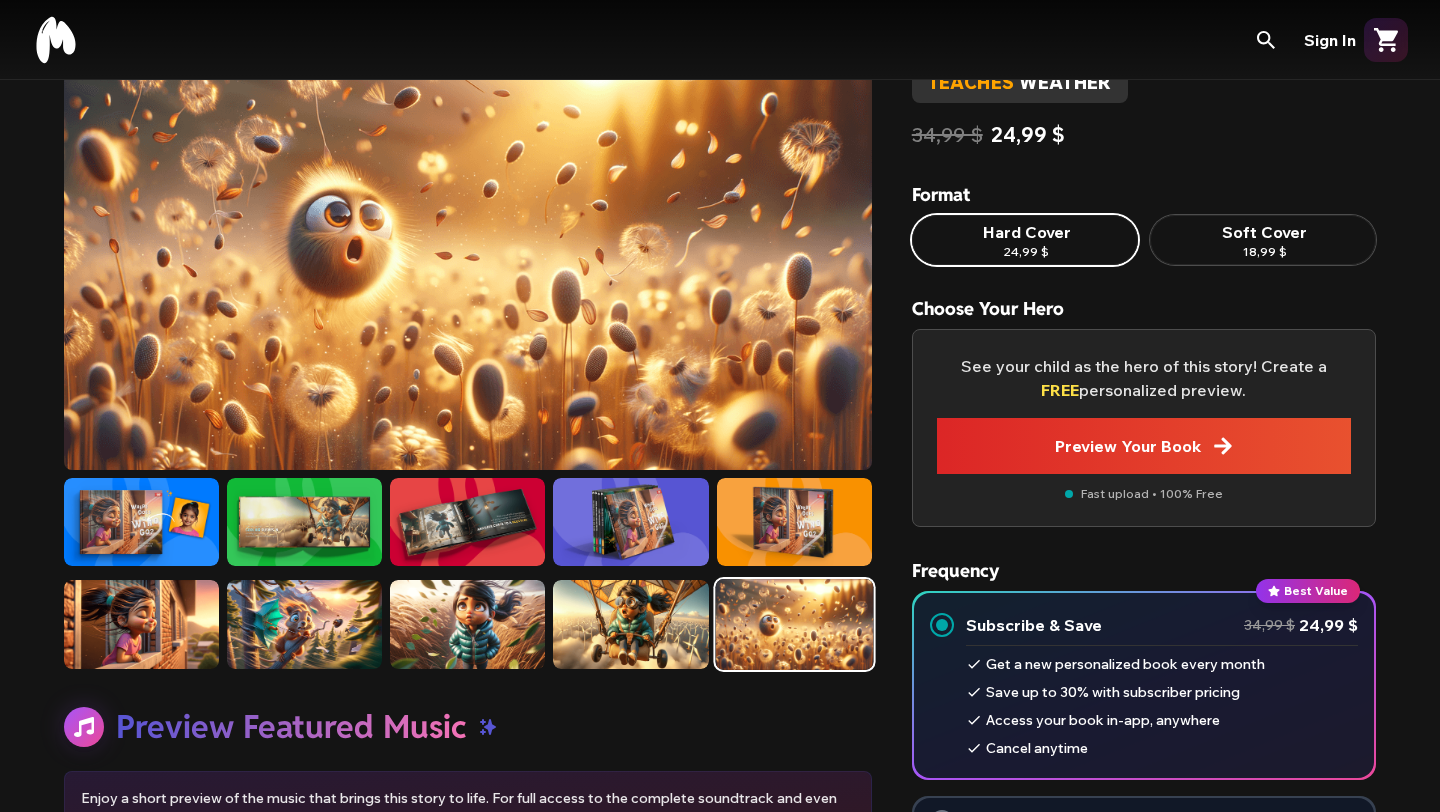 scroll, scrollTop: 50, scrollLeft: 0, axis: vertical 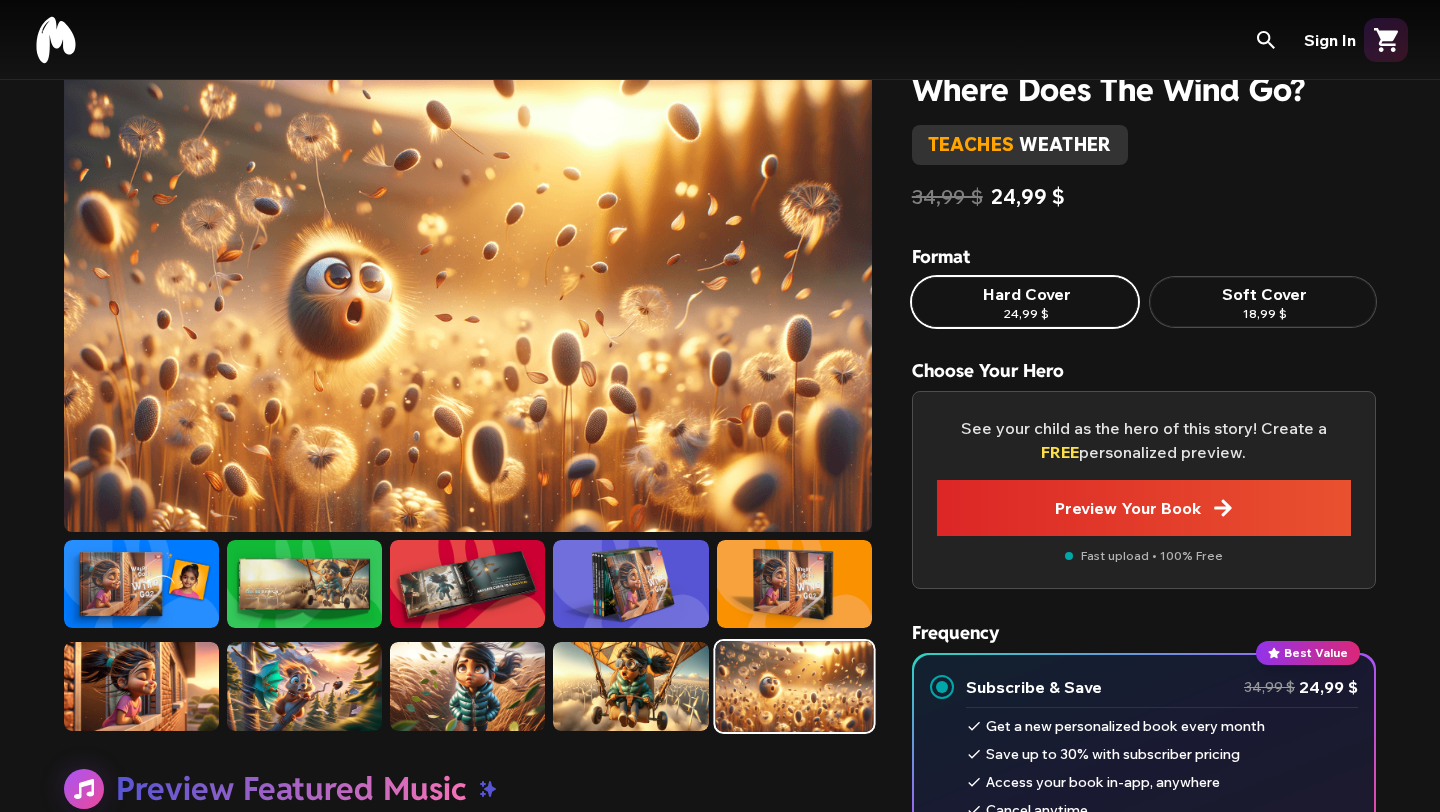 click at bounding box center (304, 584) 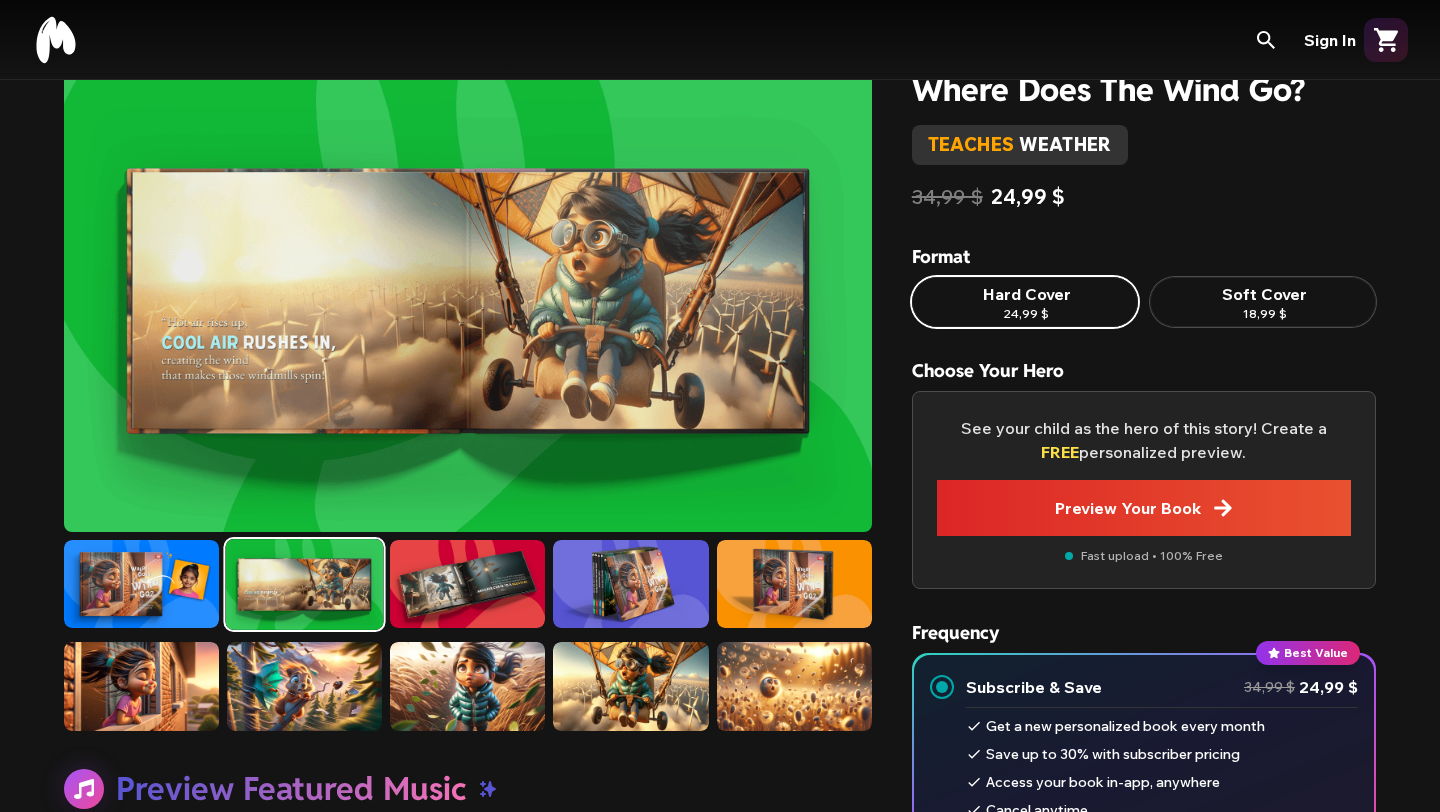 click at bounding box center (467, 584) 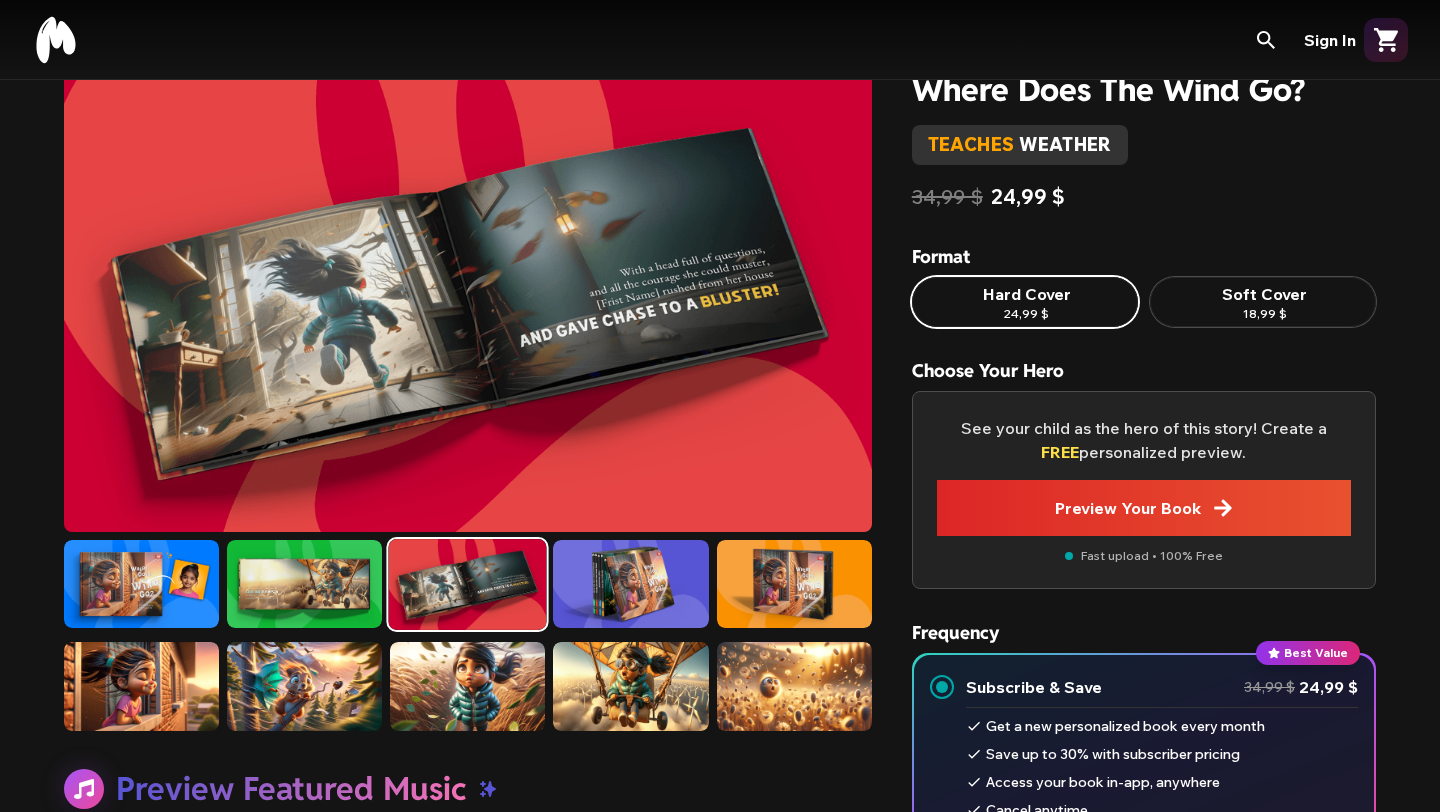 click at bounding box center (630, 584) 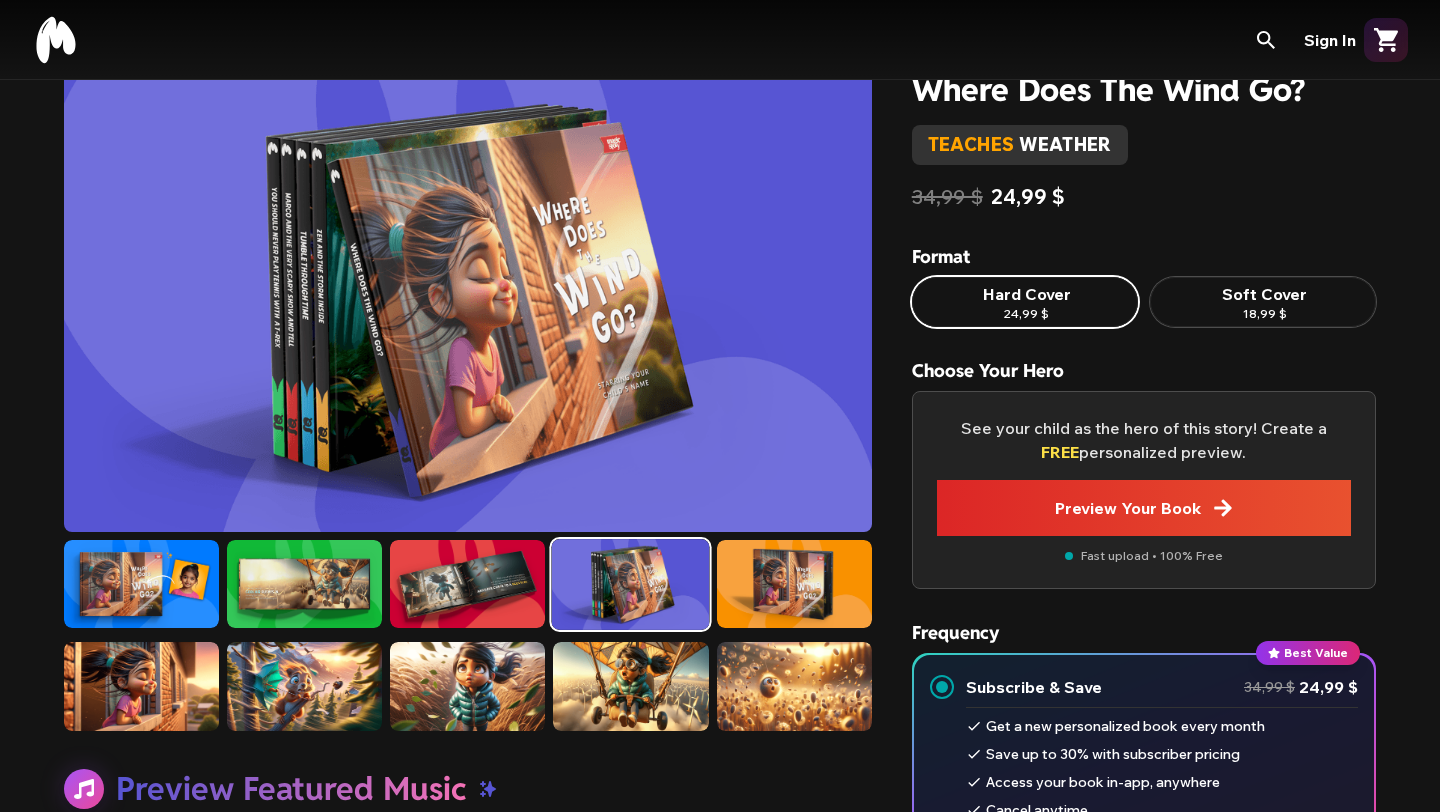 click at bounding box center (794, 584) 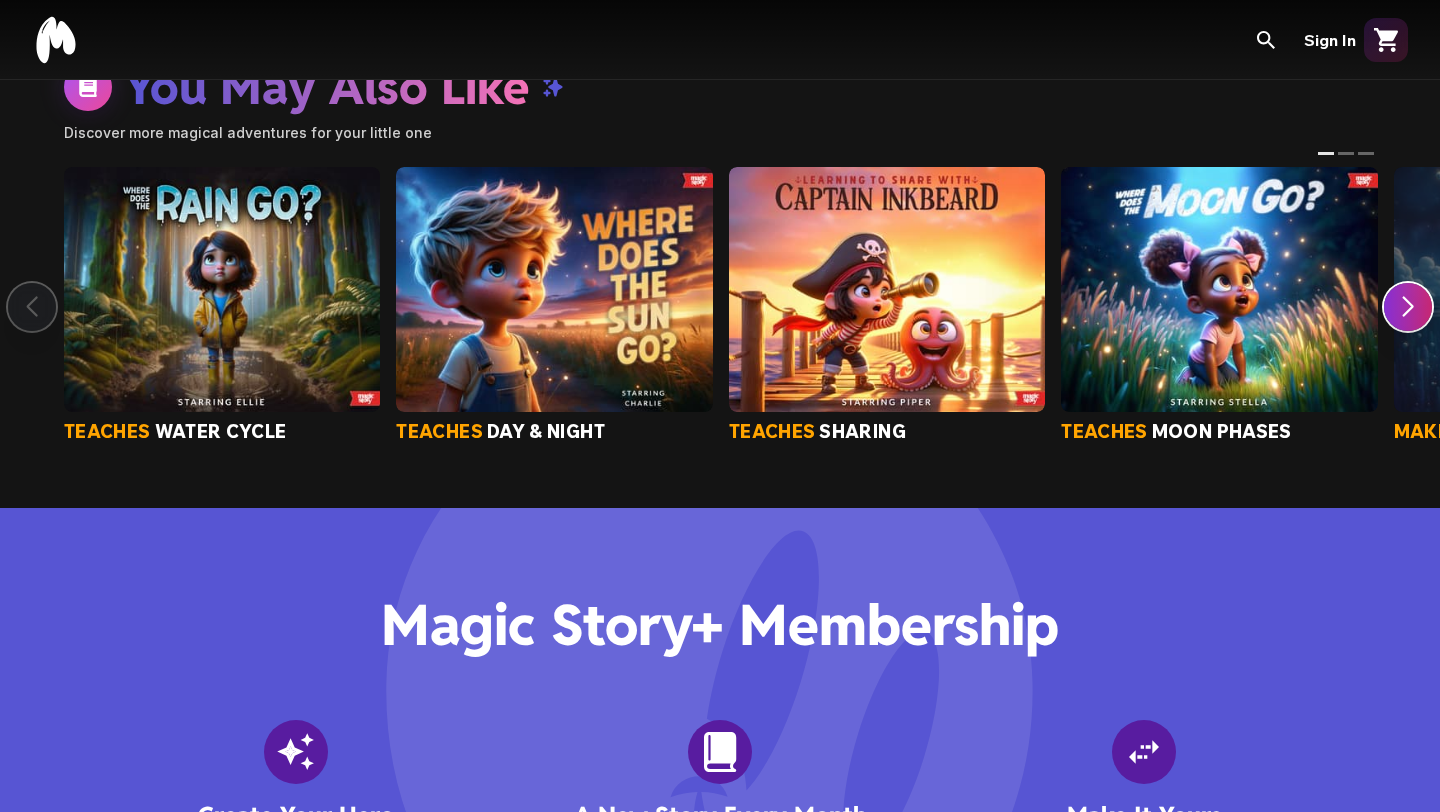 scroll, scrollTop: 1863, scrollLeft: 0, axis: vertical 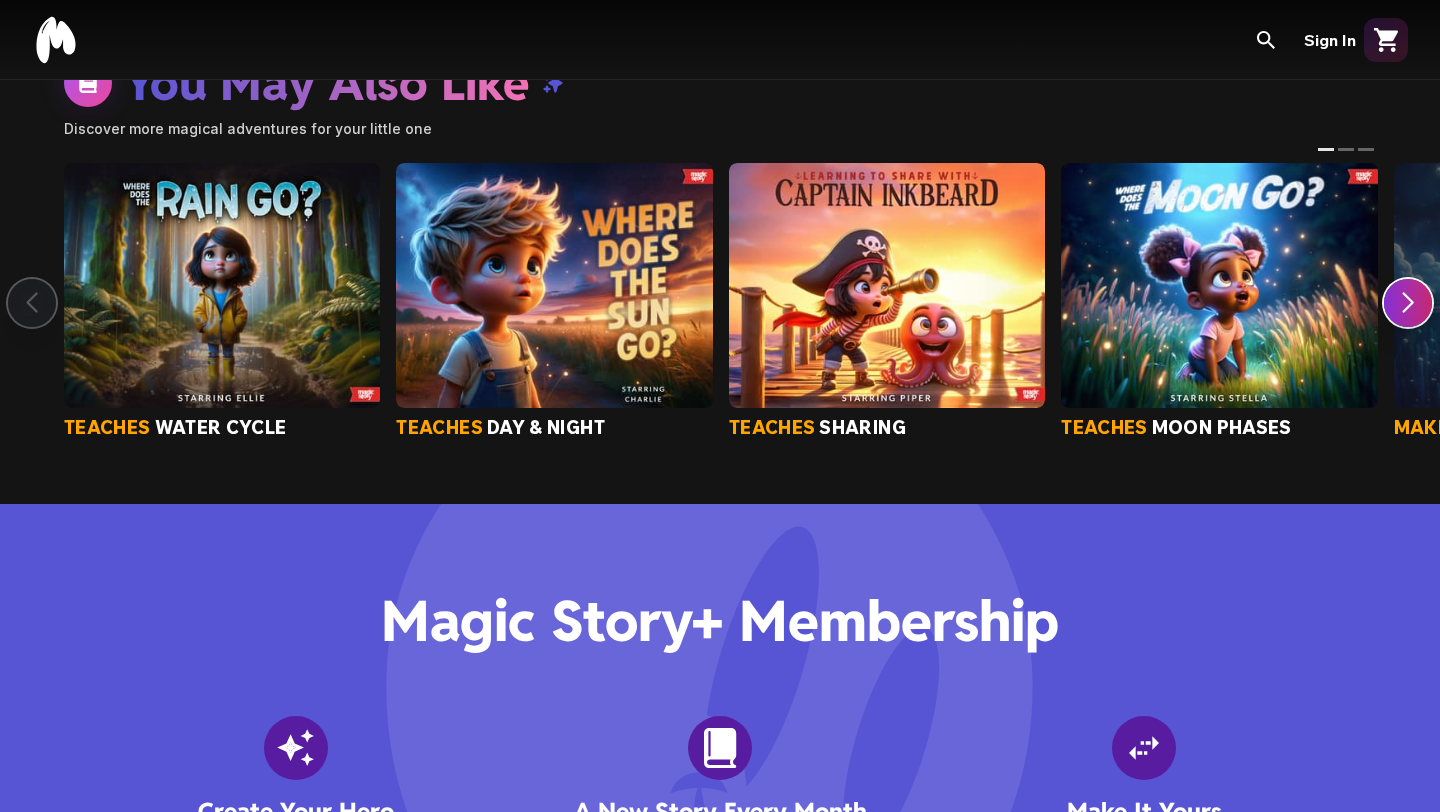 click at bounding box center (1219, 285) 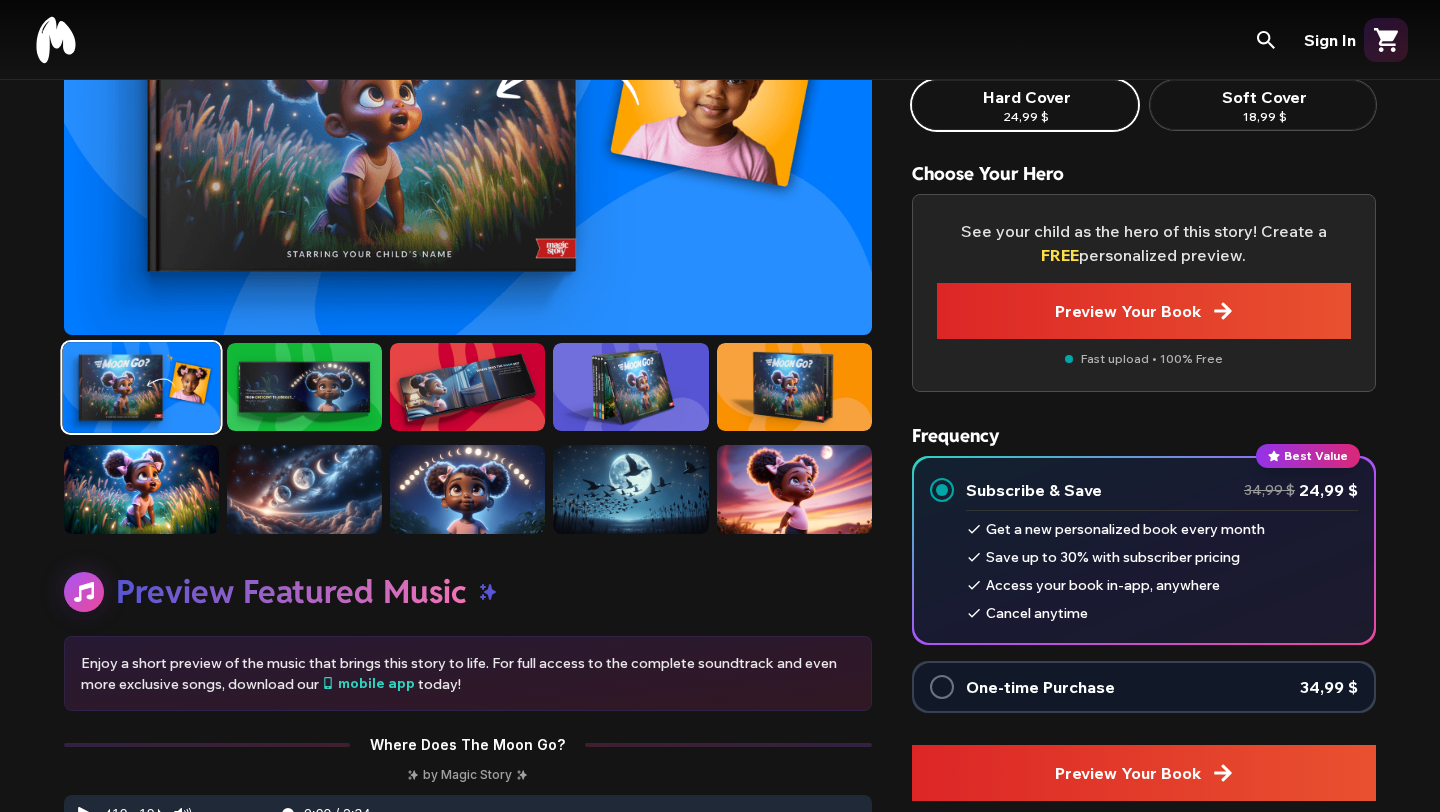 scroll, scrollTop: 248, scrollLeft: 0, axis: vertical 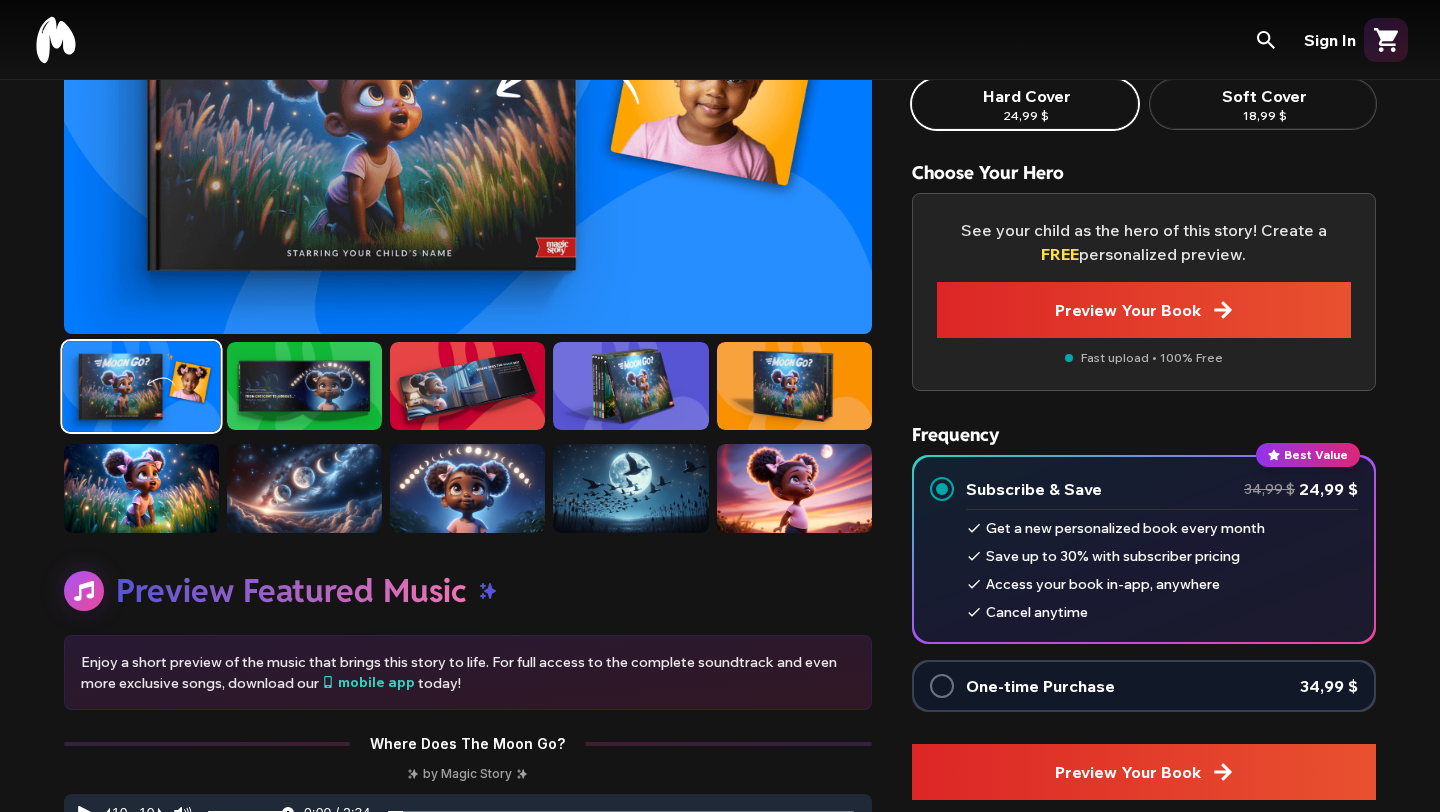 click at bounding box center [467, 488] 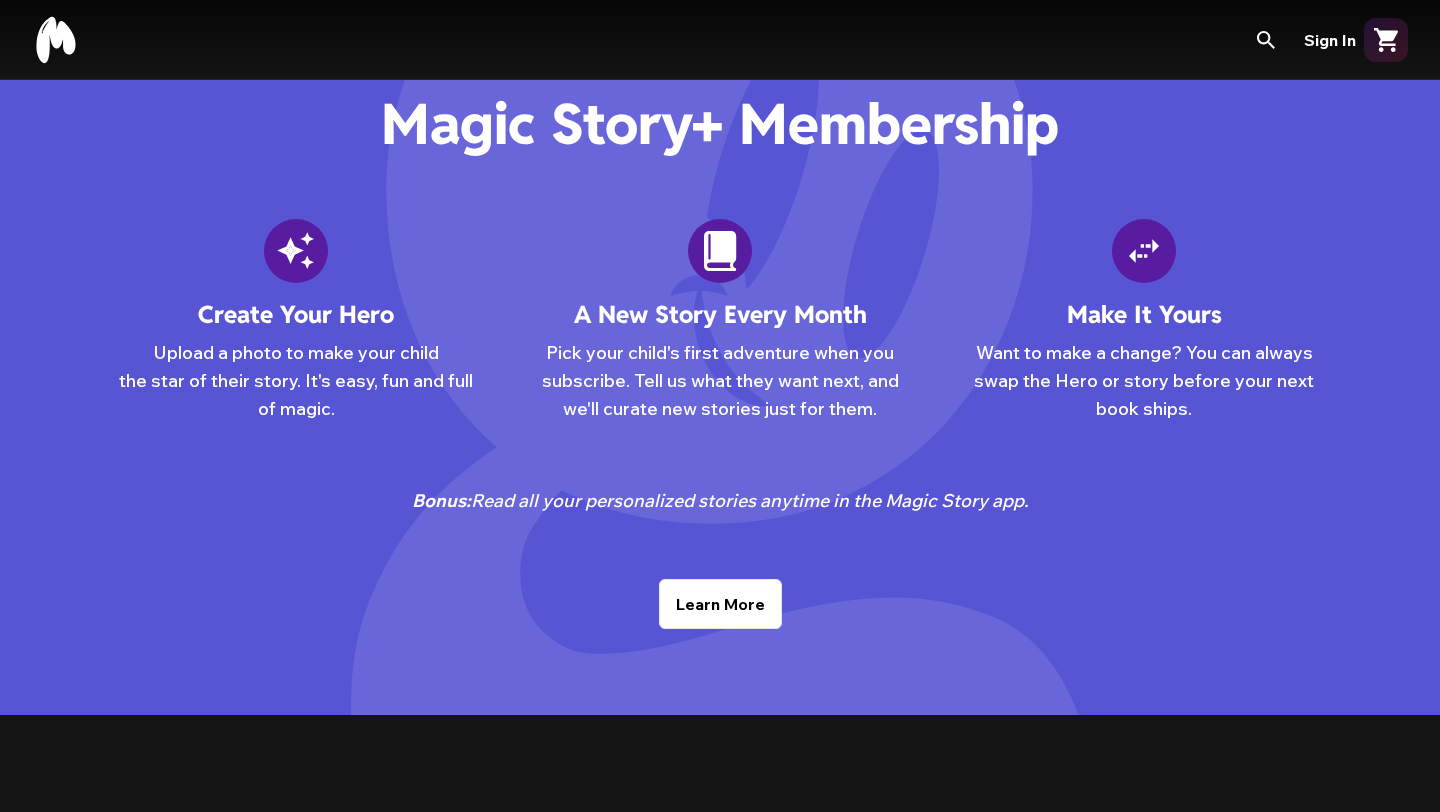 scroll, scrollTop: 2362, scrollLeft: 0, axis: vertical 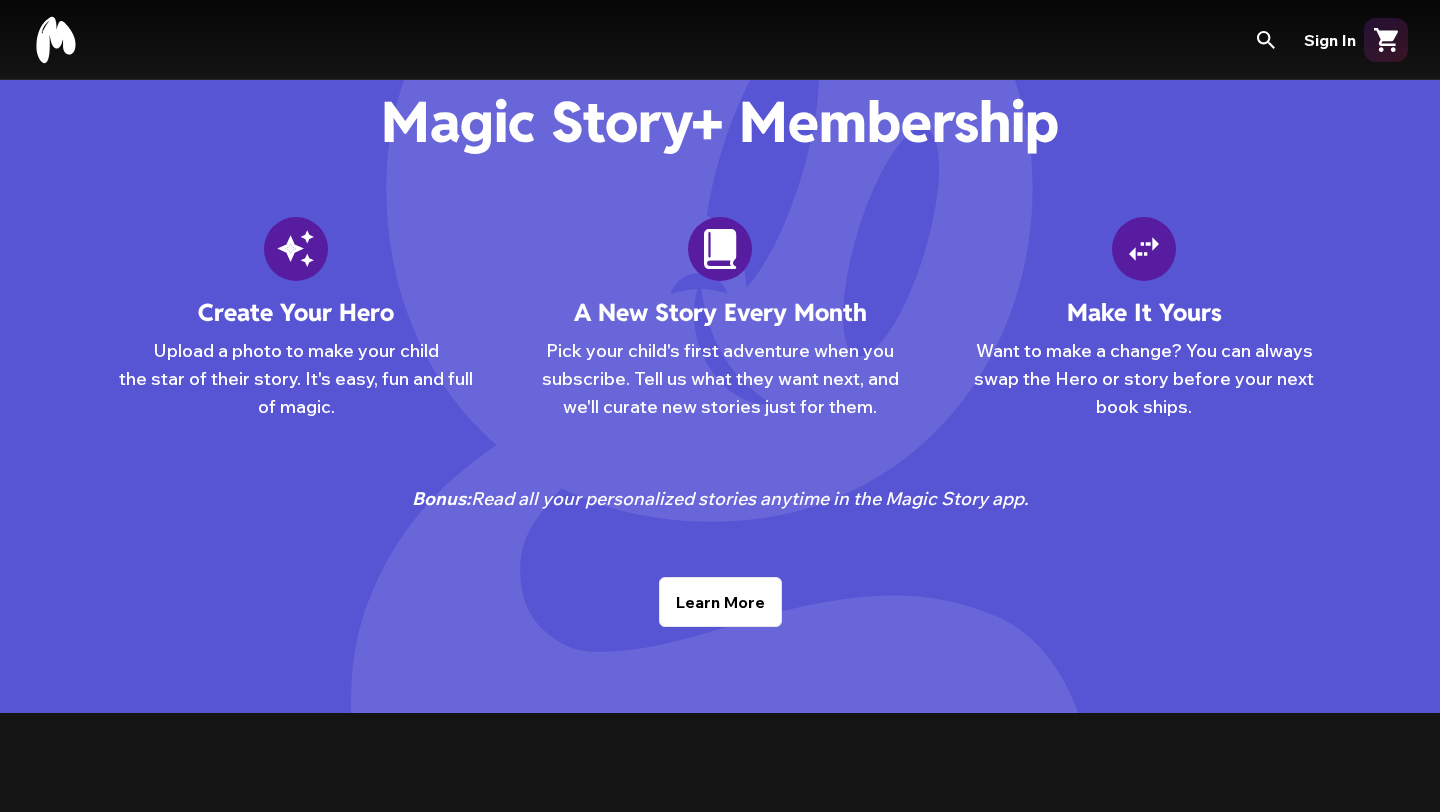 click 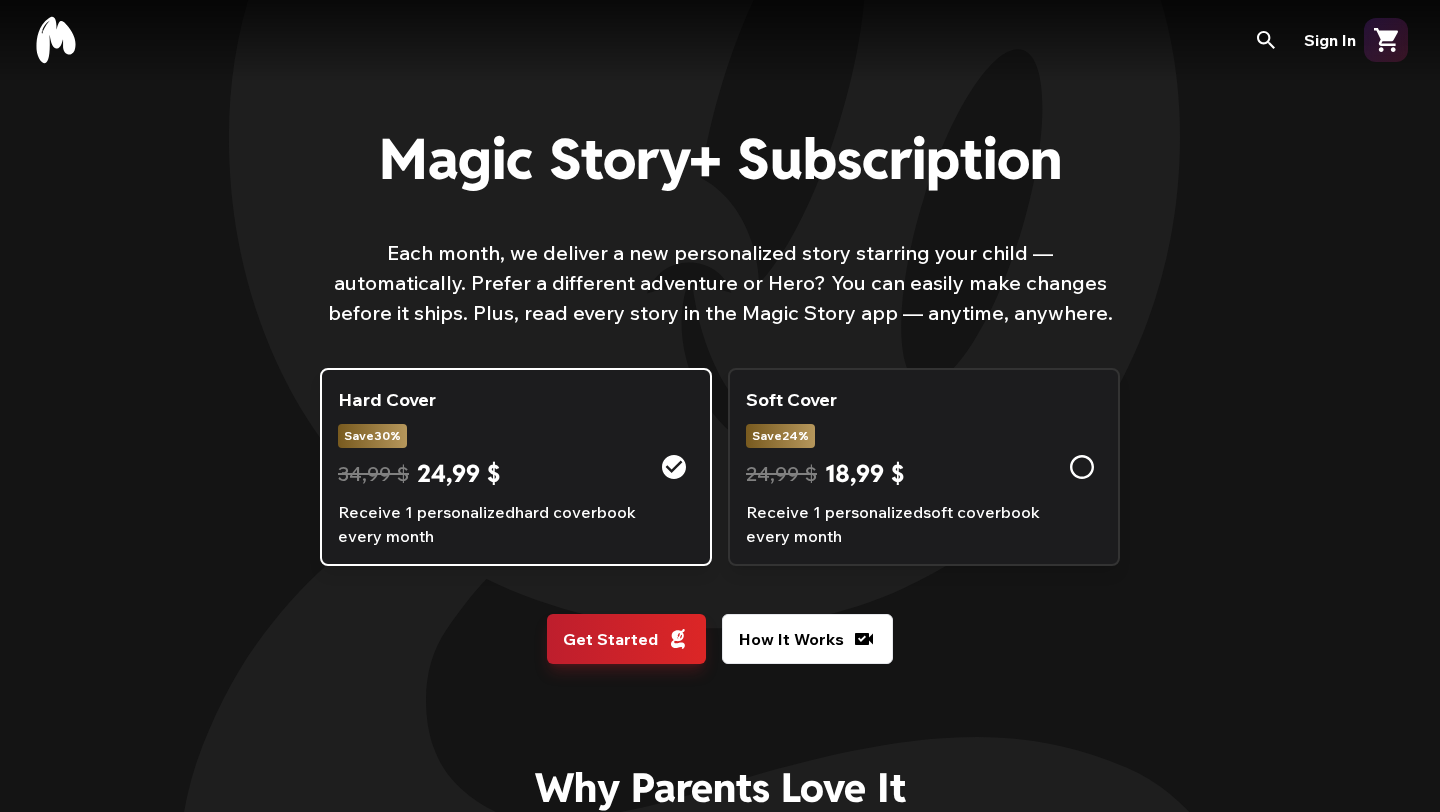 scroll, scrollTop: 0, scrollLeft: 0, axis: both 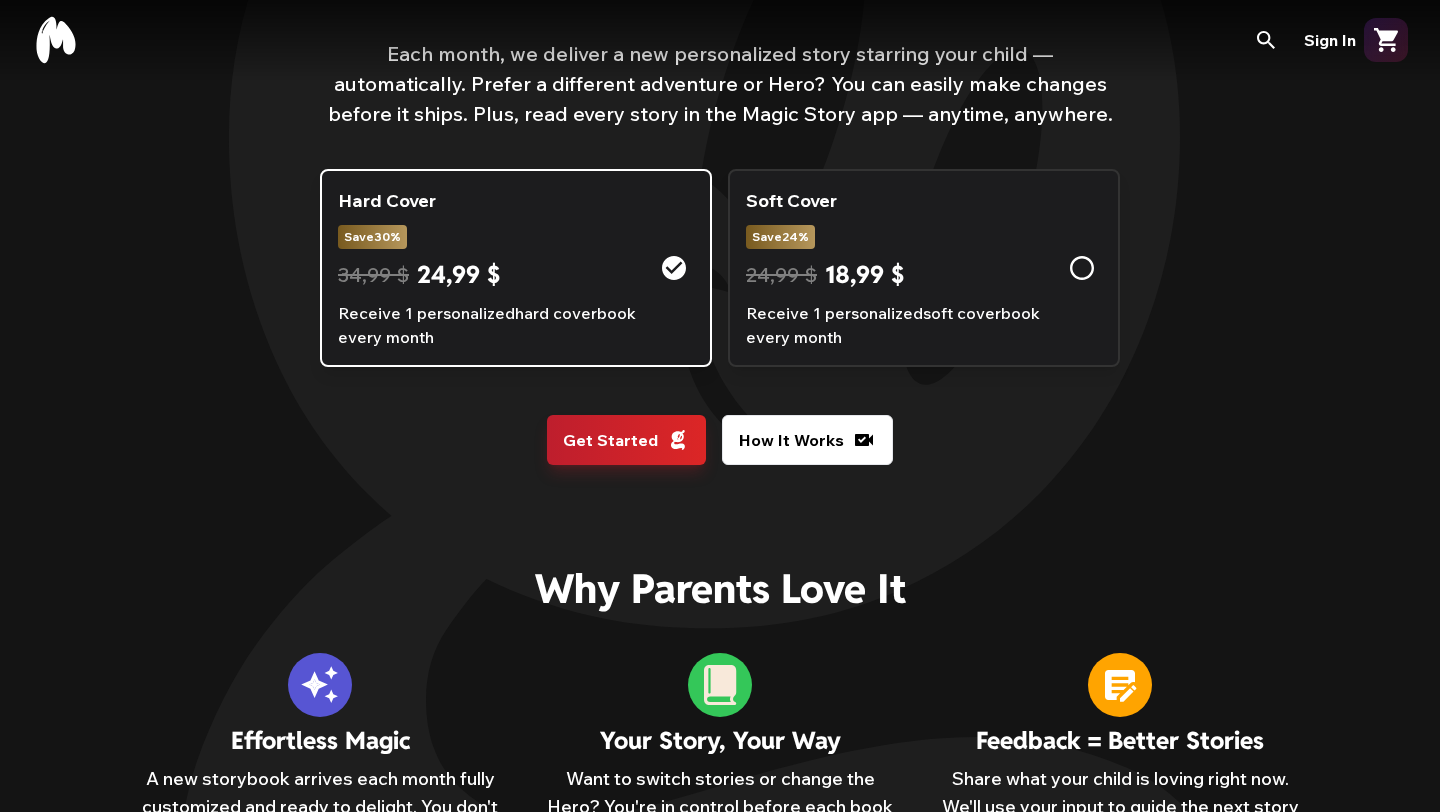 click on "Get Started" at bounding box center [626, 440] 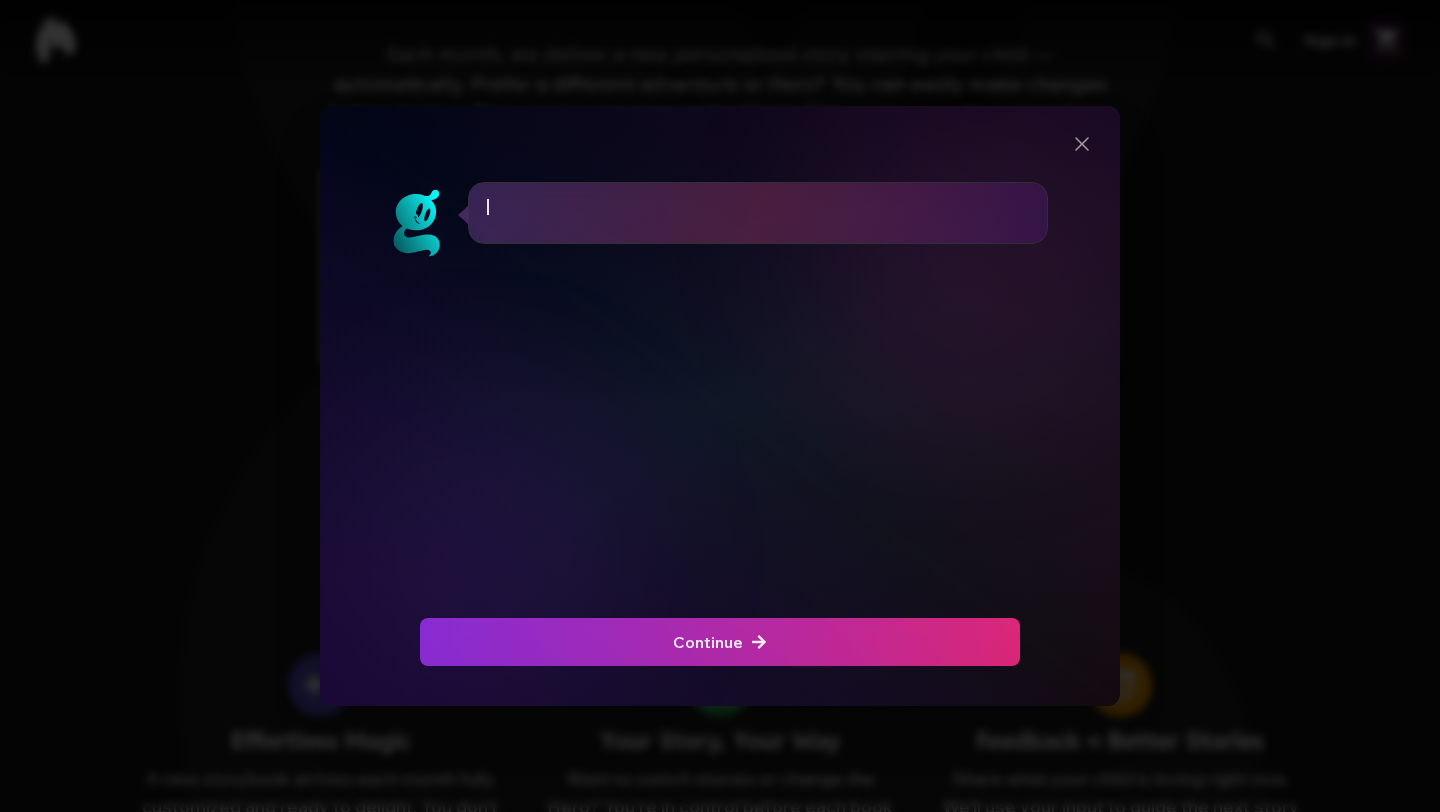 scroll, scrollTop: 0, scrollLeft: 0, axis: both 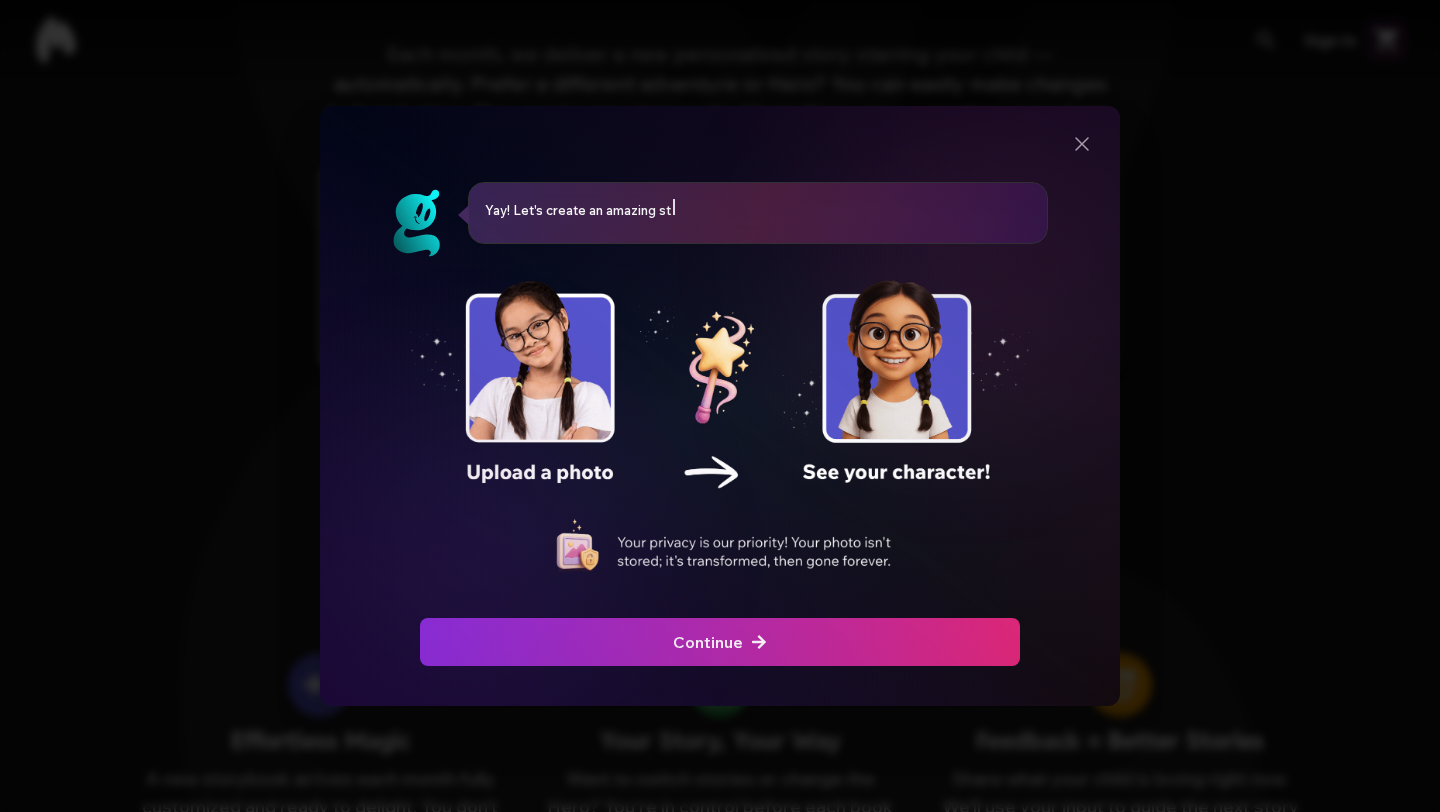 click on "Continue" at bounding box center [720, 642] 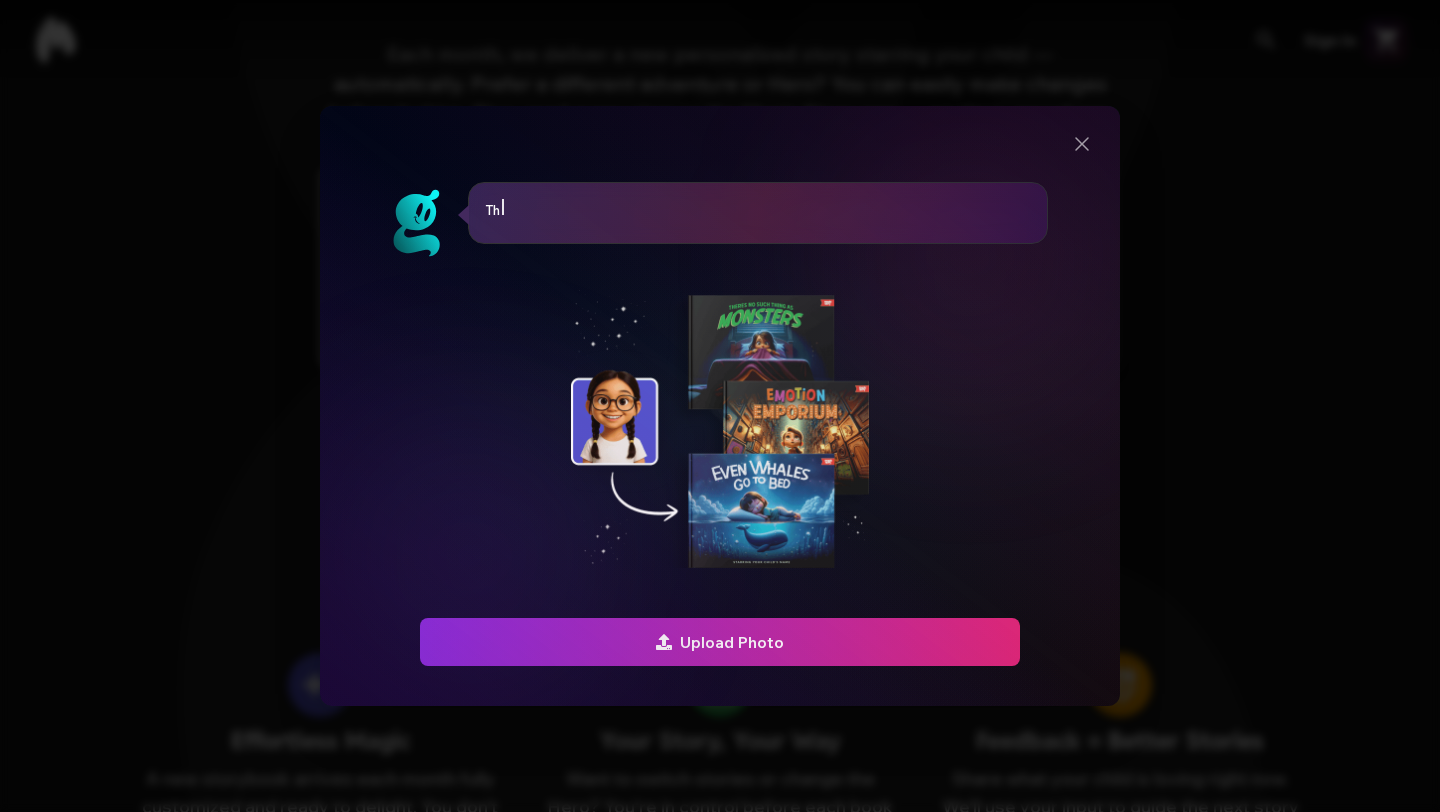 click on "Upload Photo" at bounding box center [720, 642] 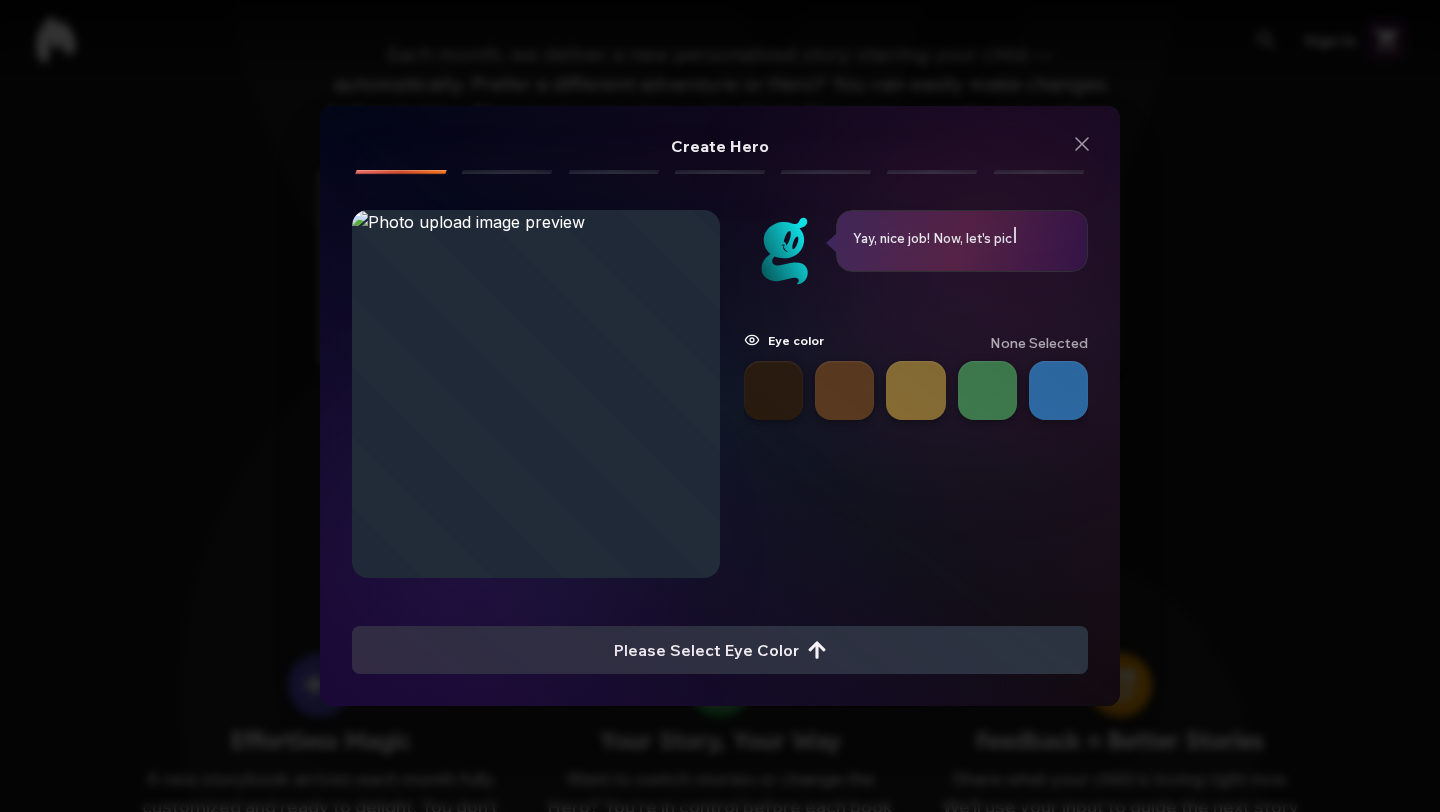 drag, startPoint x: 643, startPoint y: 489, endPoint x: 649, endPoint y: 423, distance: 66.27216 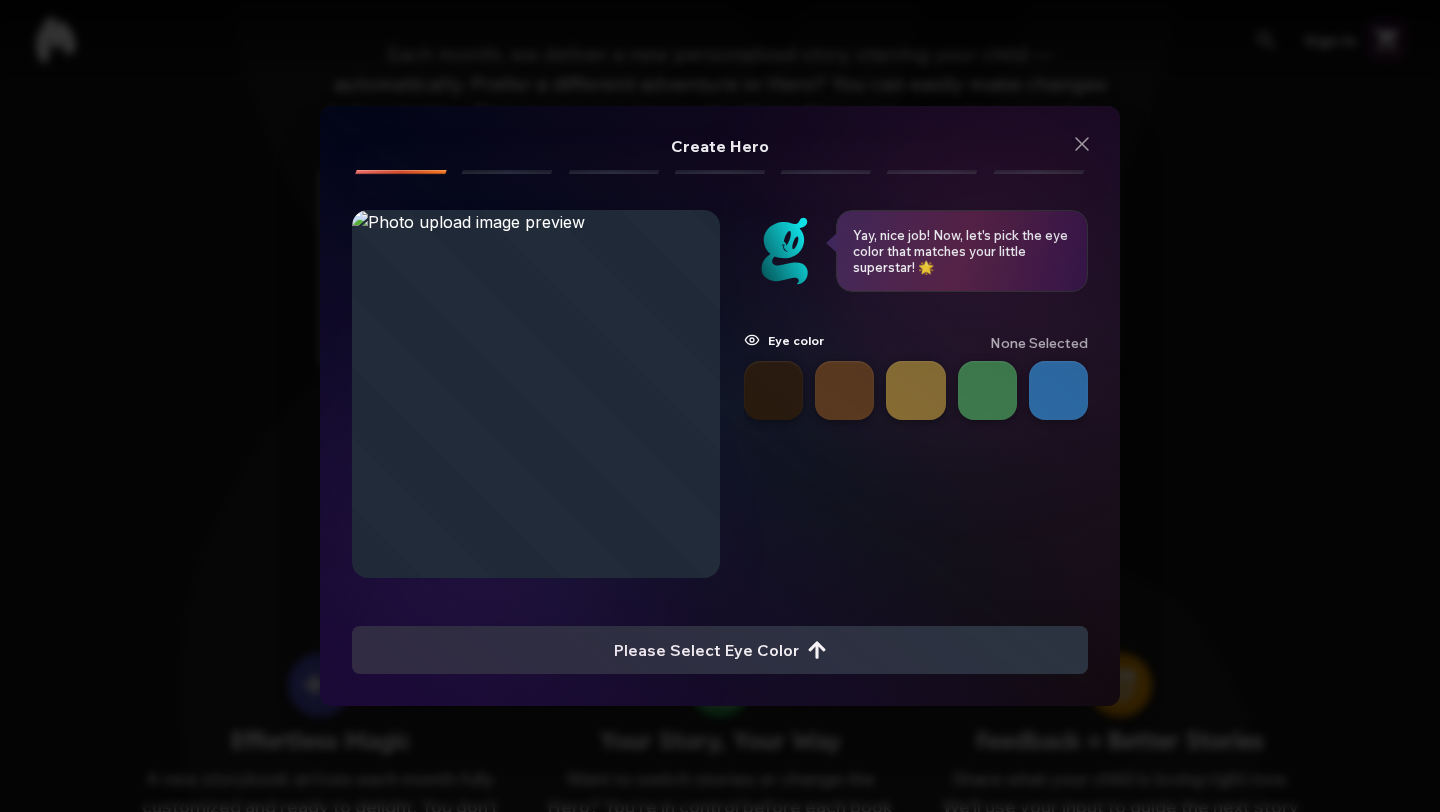 click at bounding box center (773, 390) 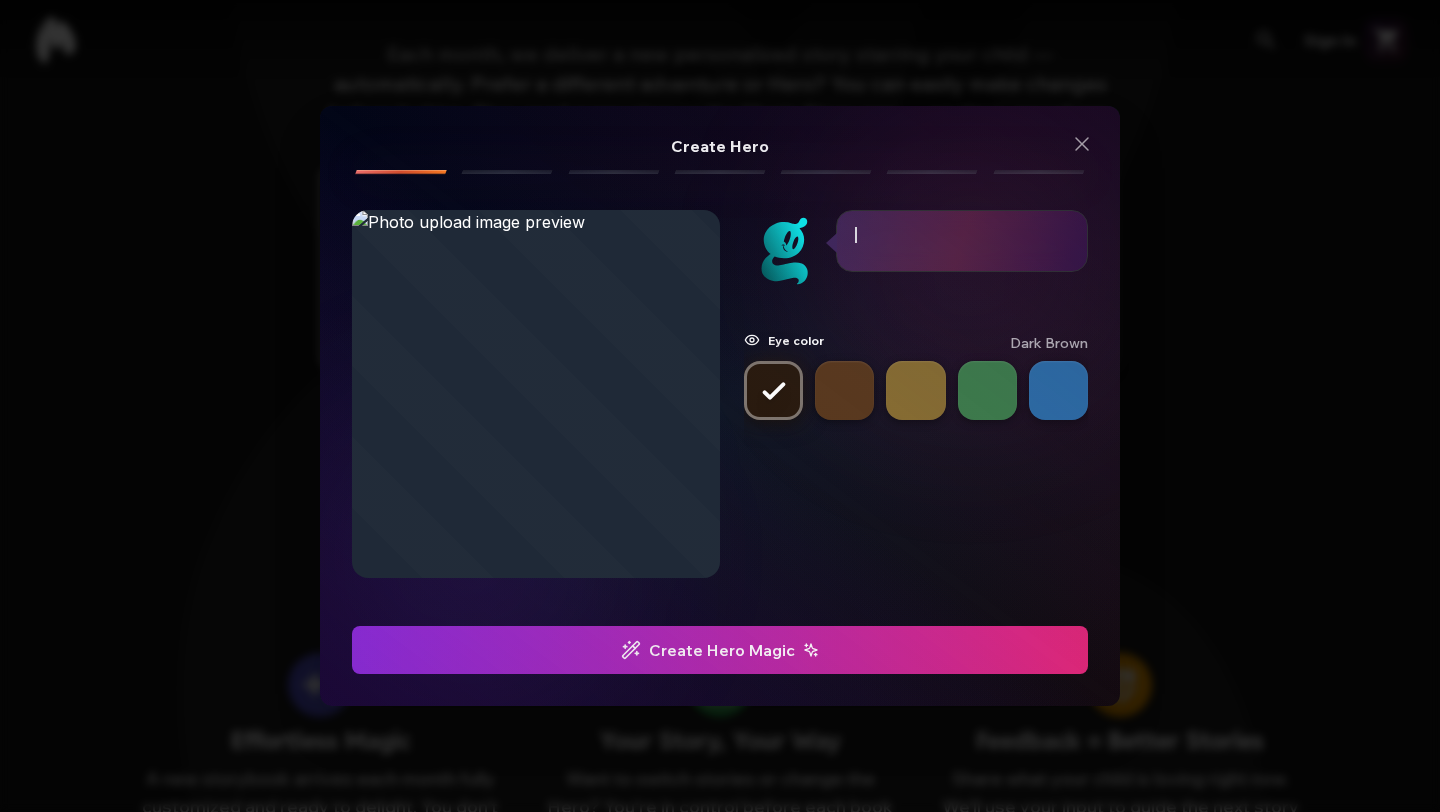 click at bounding box center (844, 390) 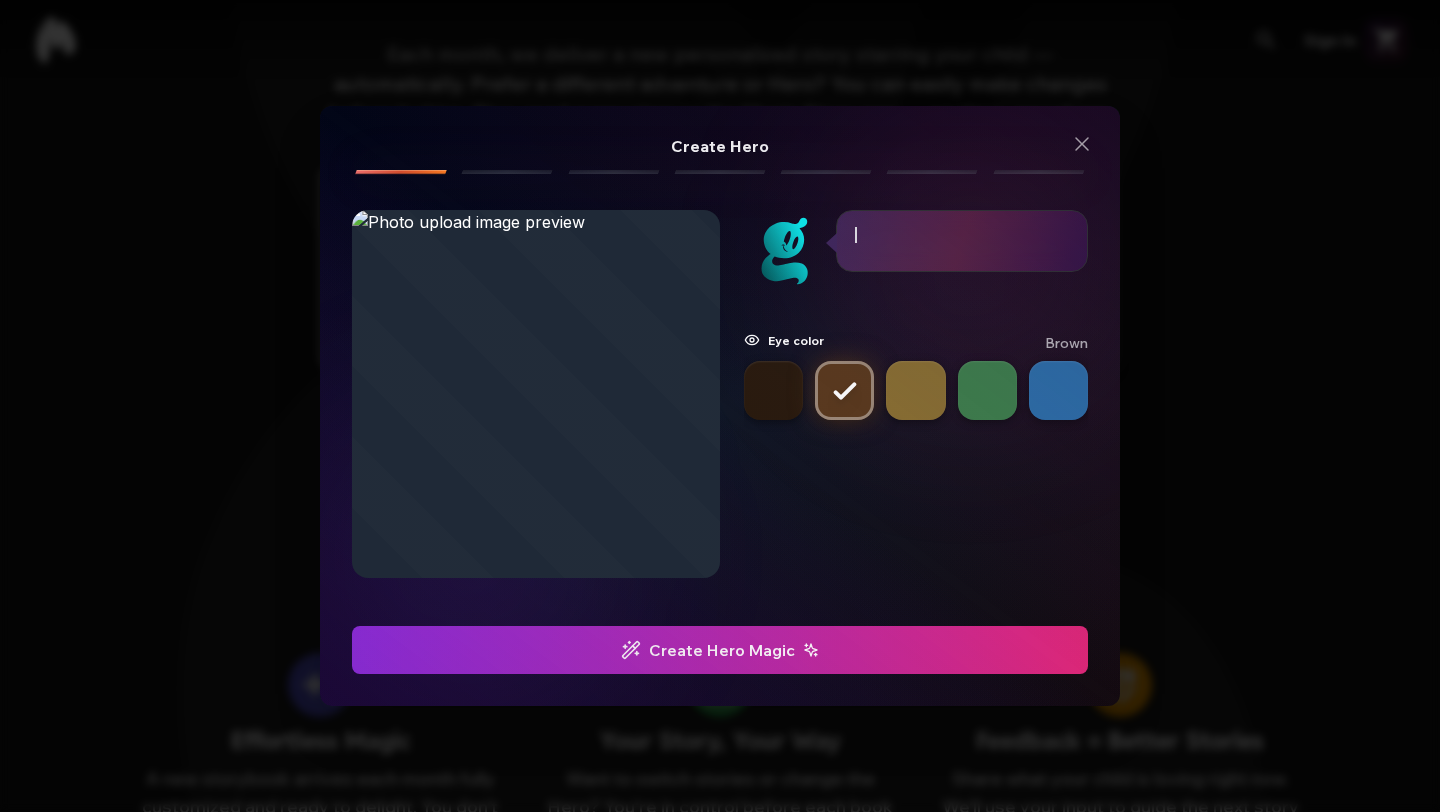 click at bounding box center (1058, 390) 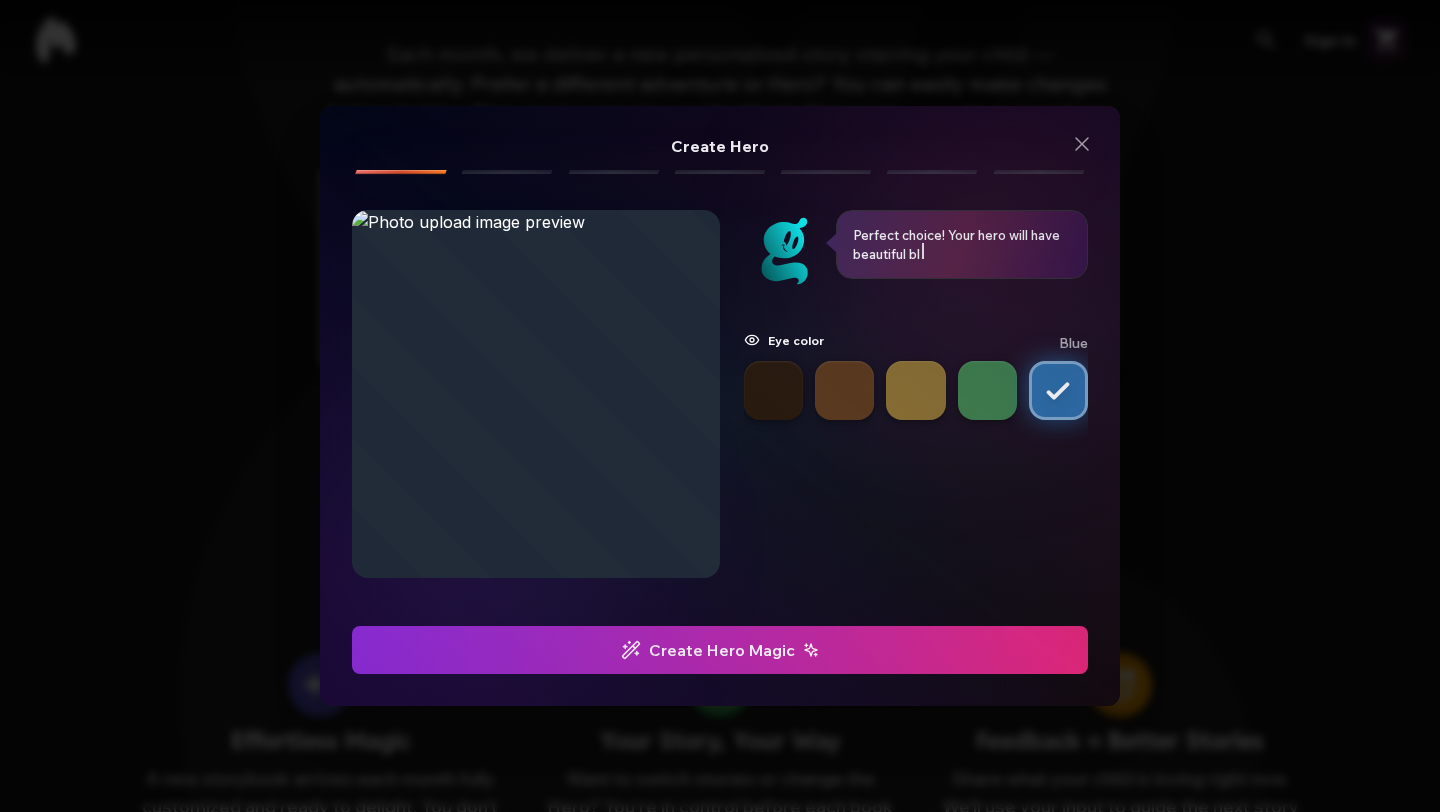 click on "Create Hero Magic" at bounding box center [720, 650] 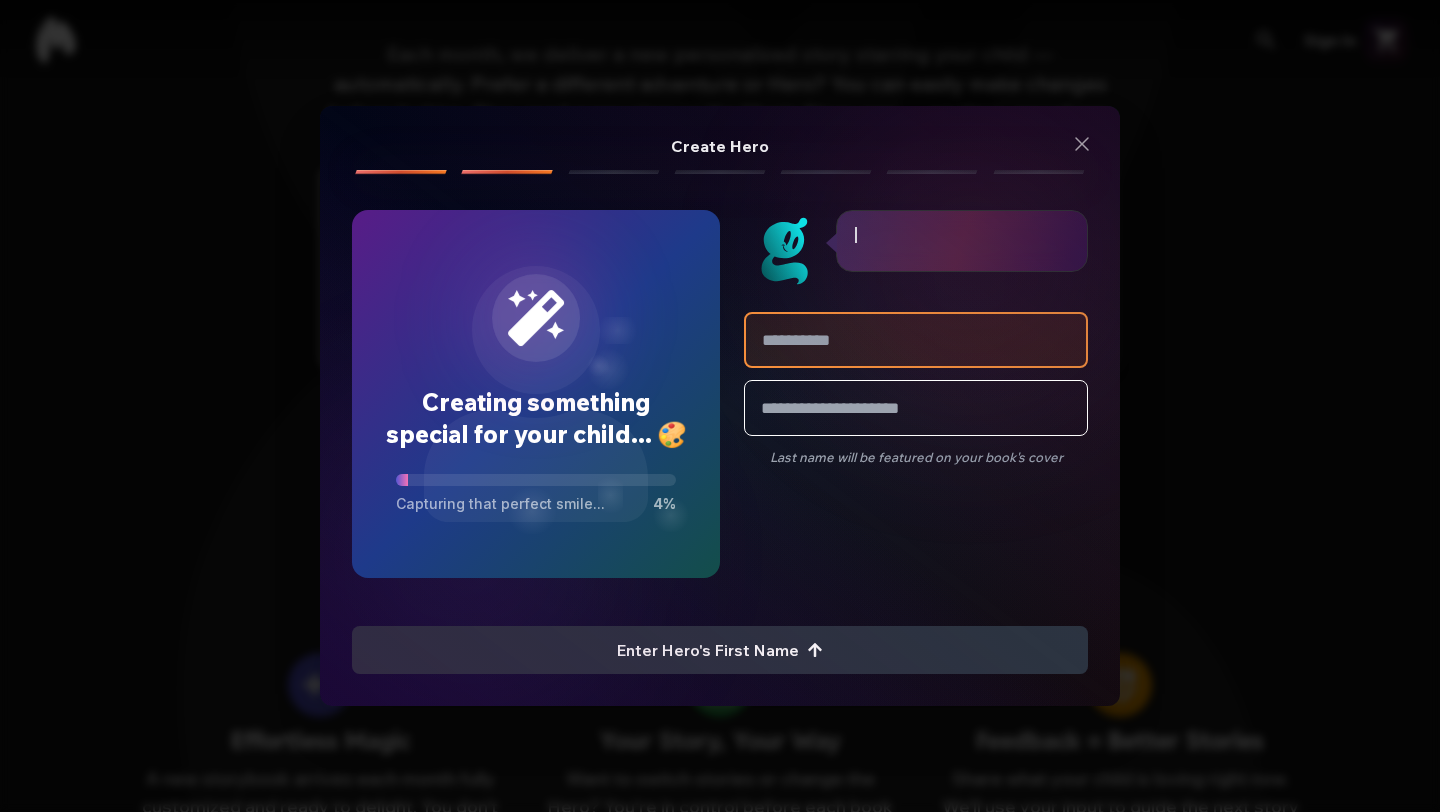click at bounding box center (916, 340) 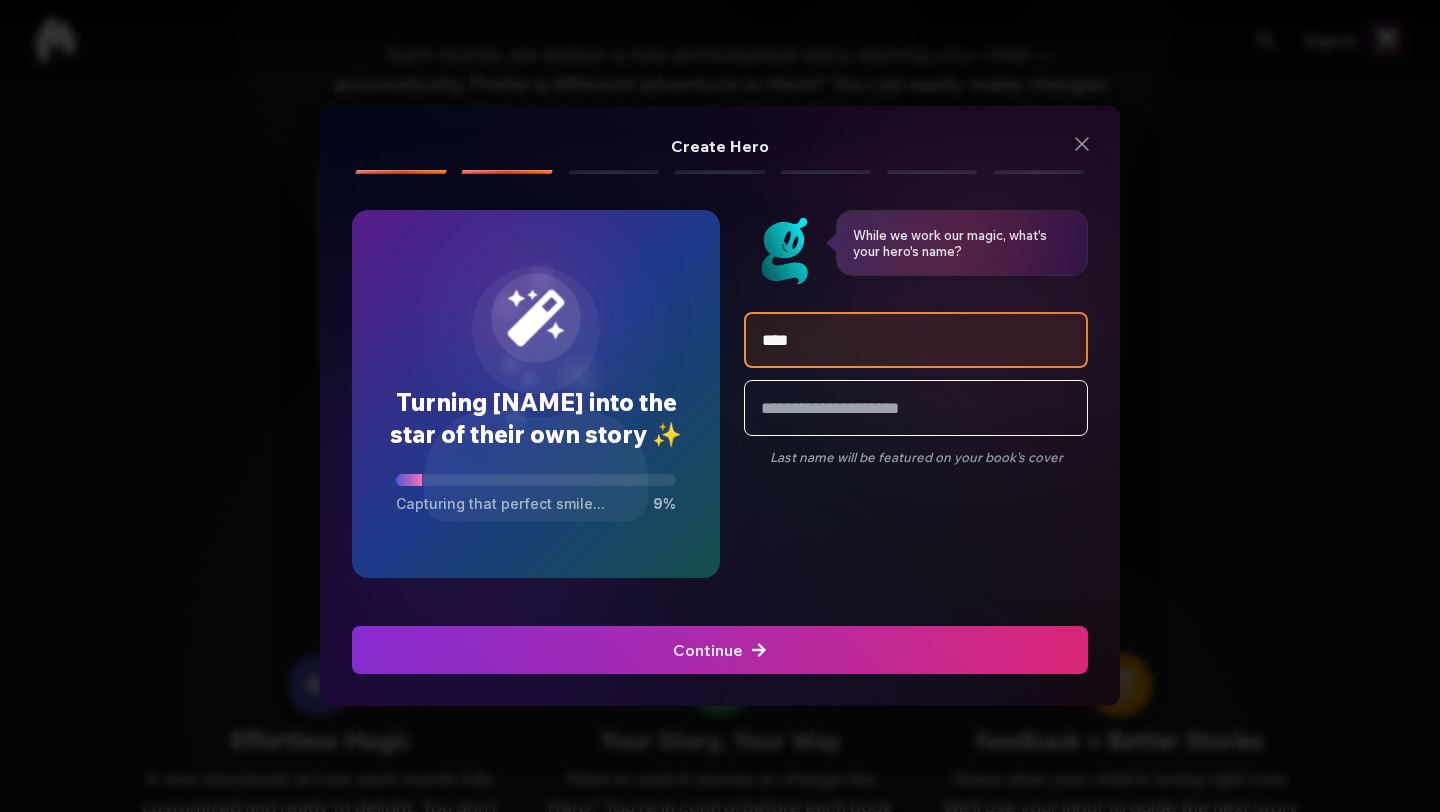 type on "****" 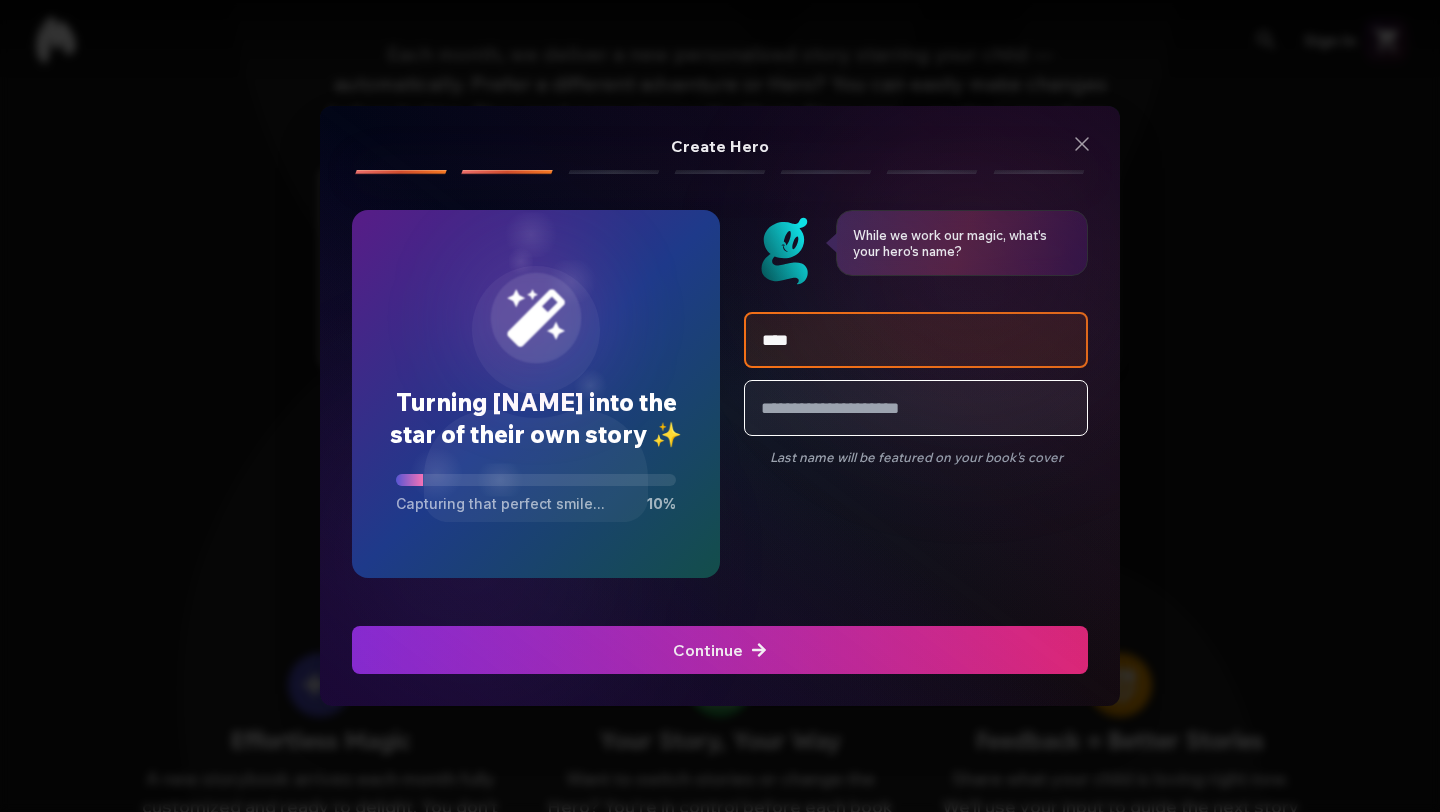 click at bounding box center [916, 408] 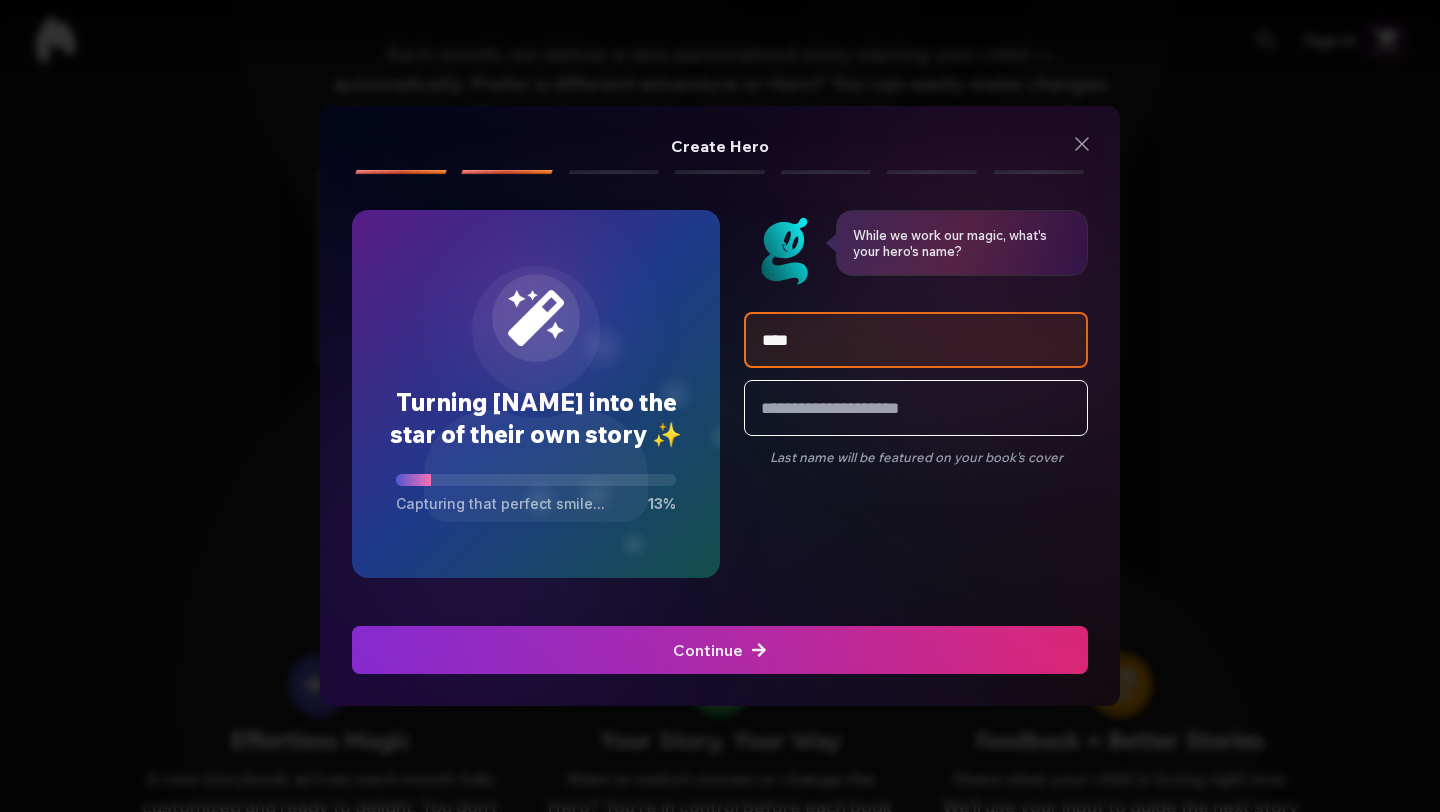 click at bounding box center [720, 650] 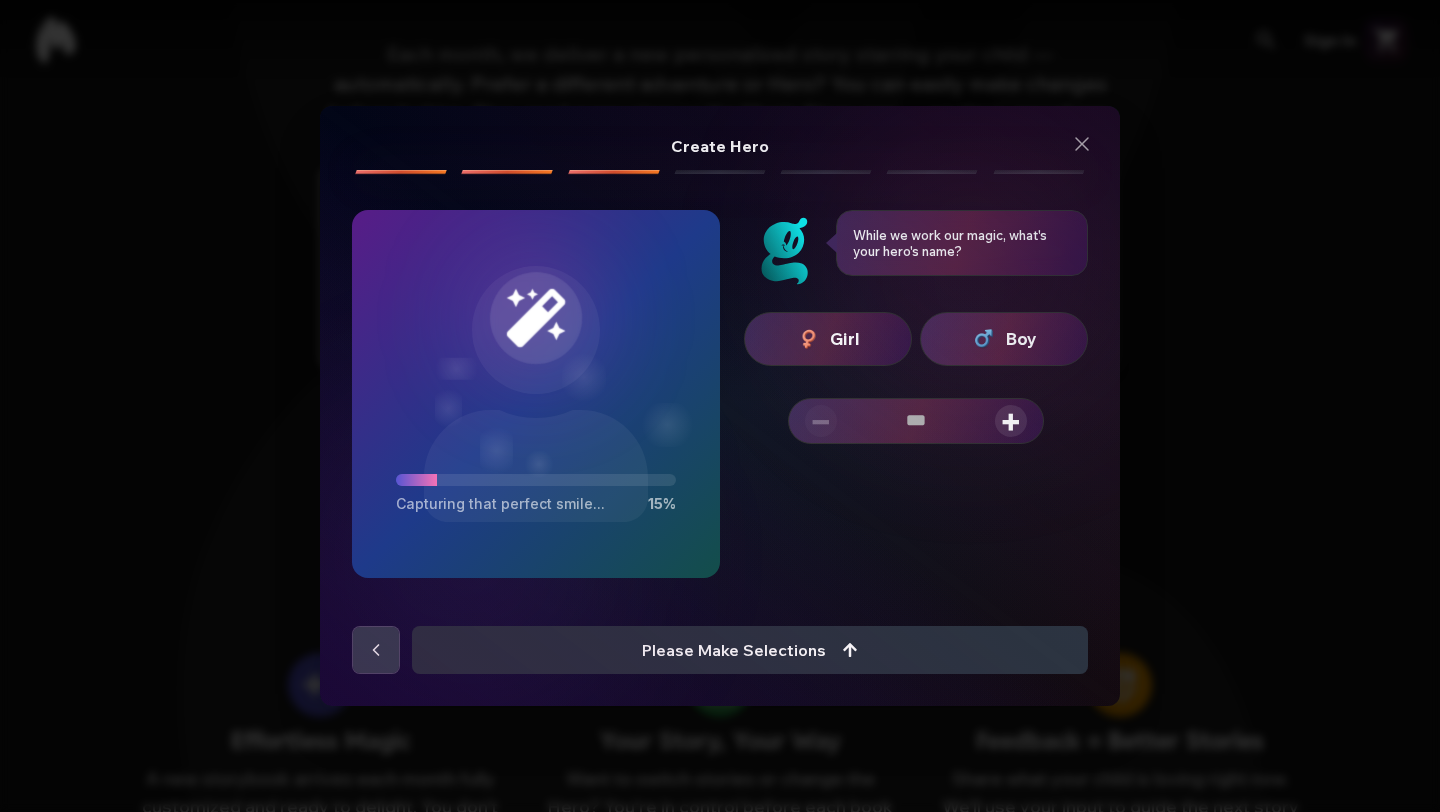 click on "Girl" at bounding box center (828, 339) 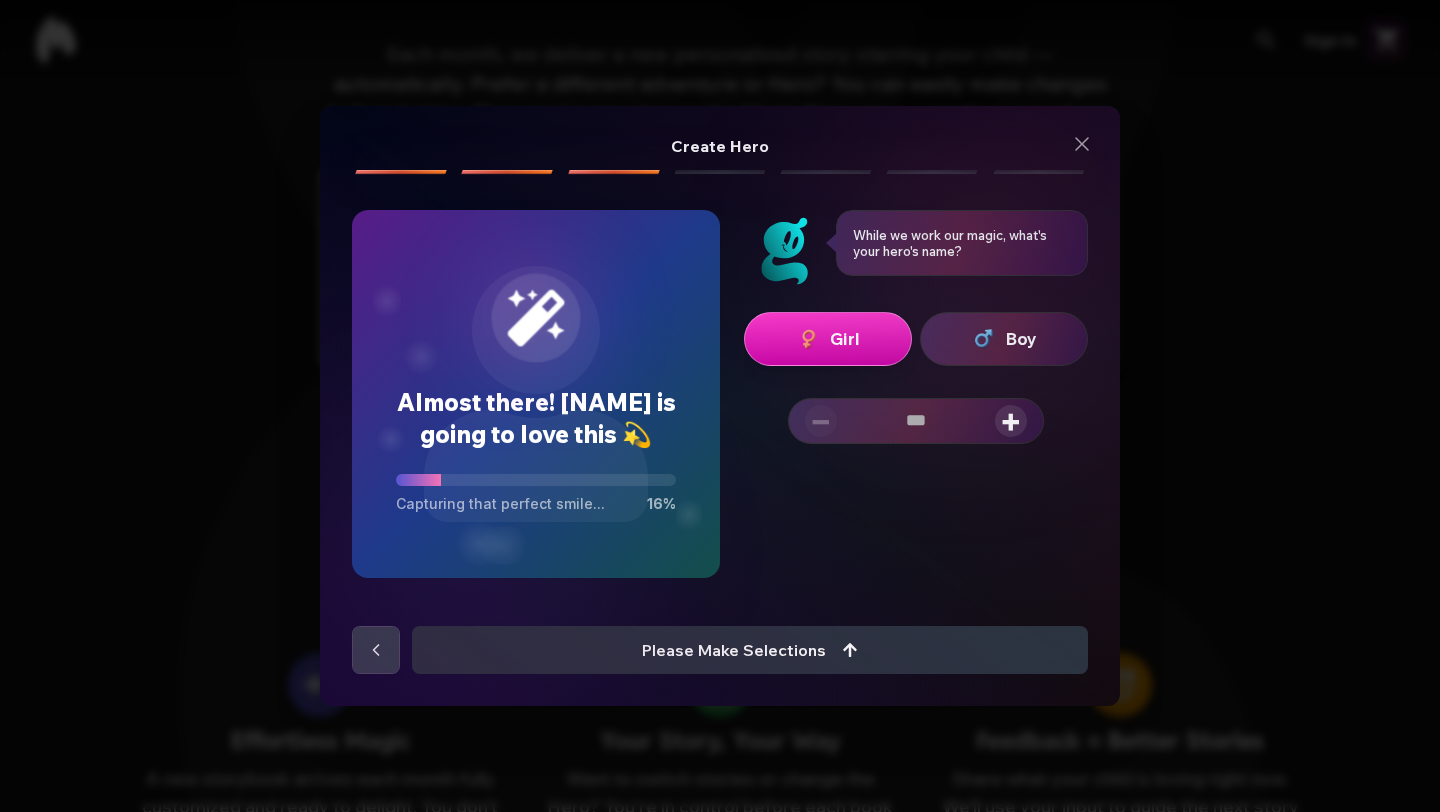 click at bounding box center [916, 421] 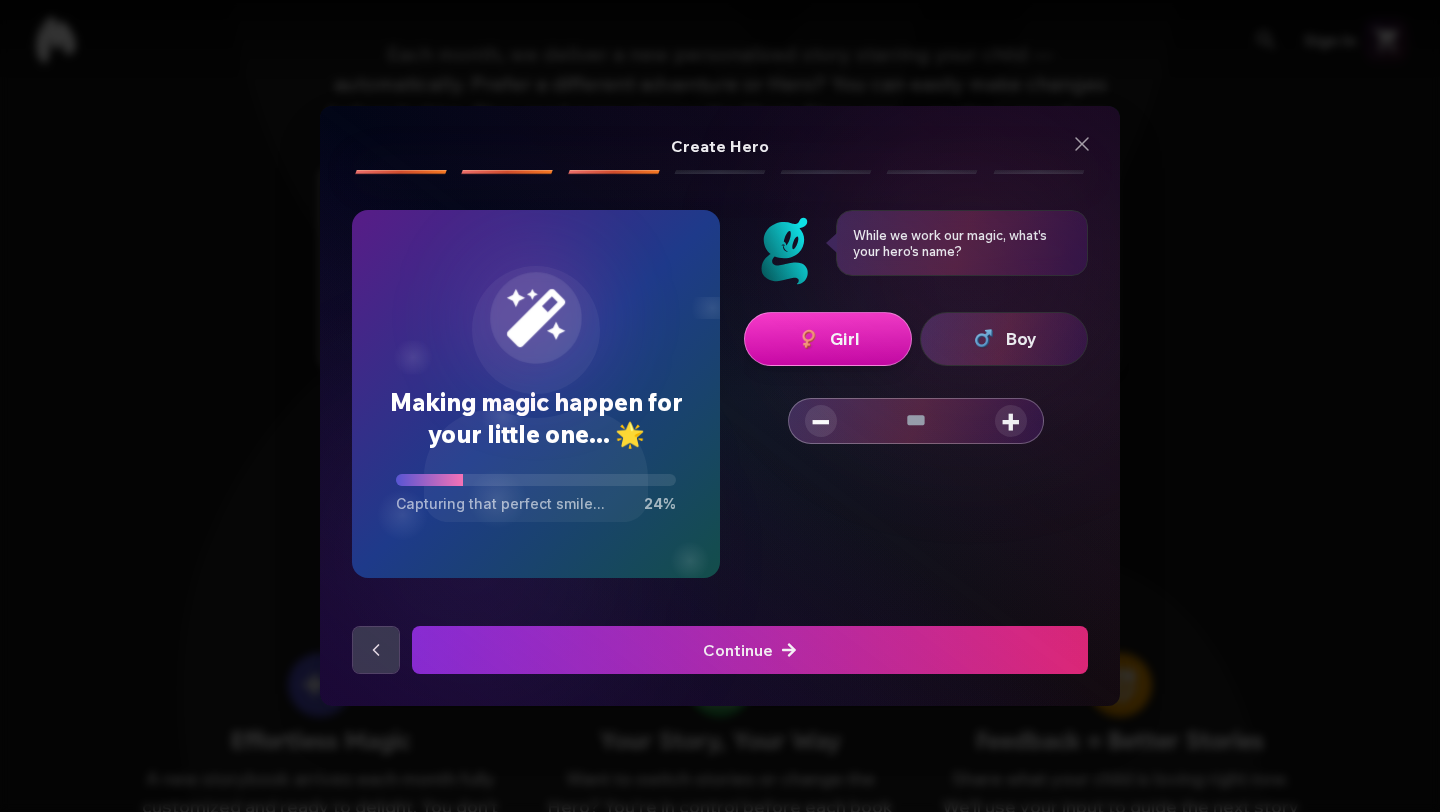 type on "*" 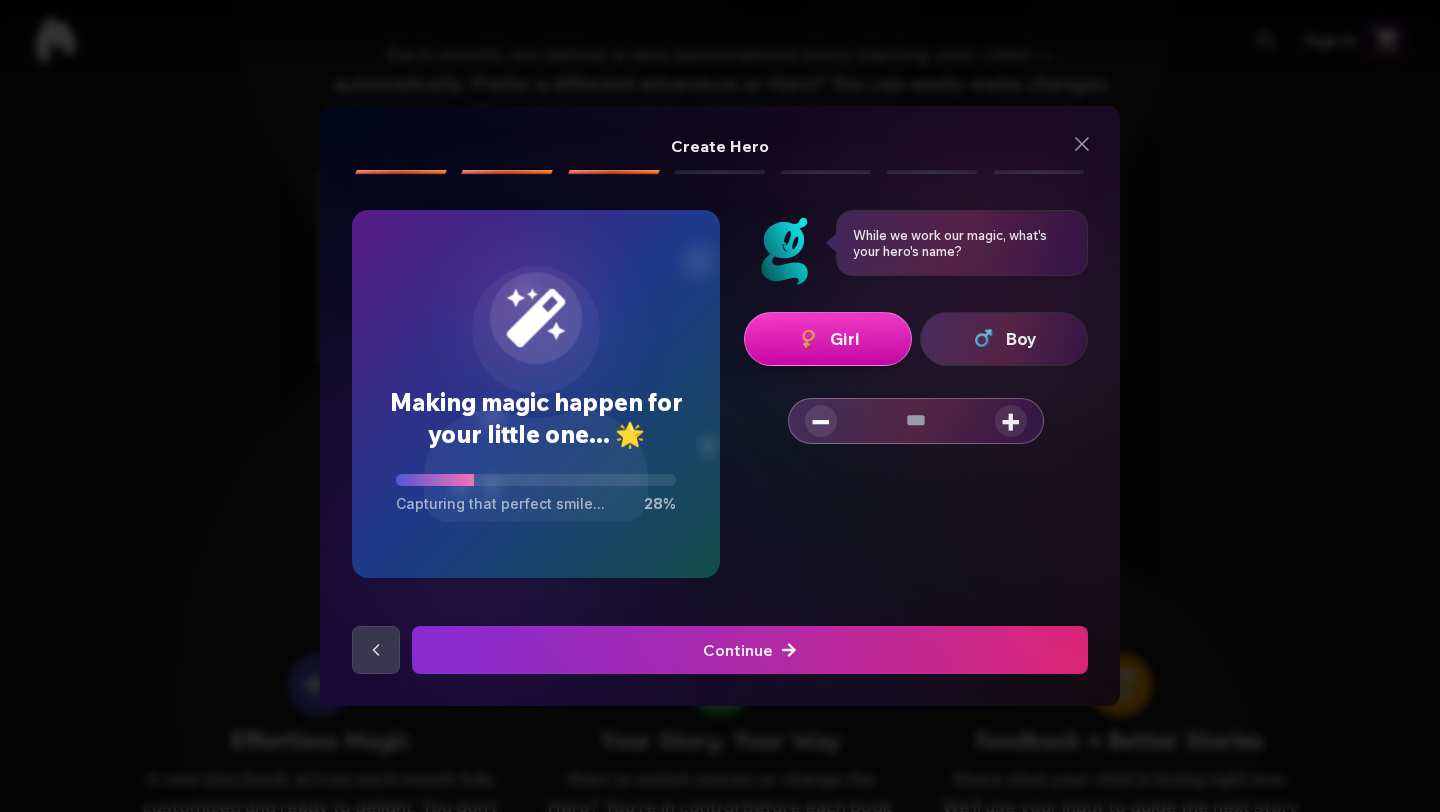 type on "*" 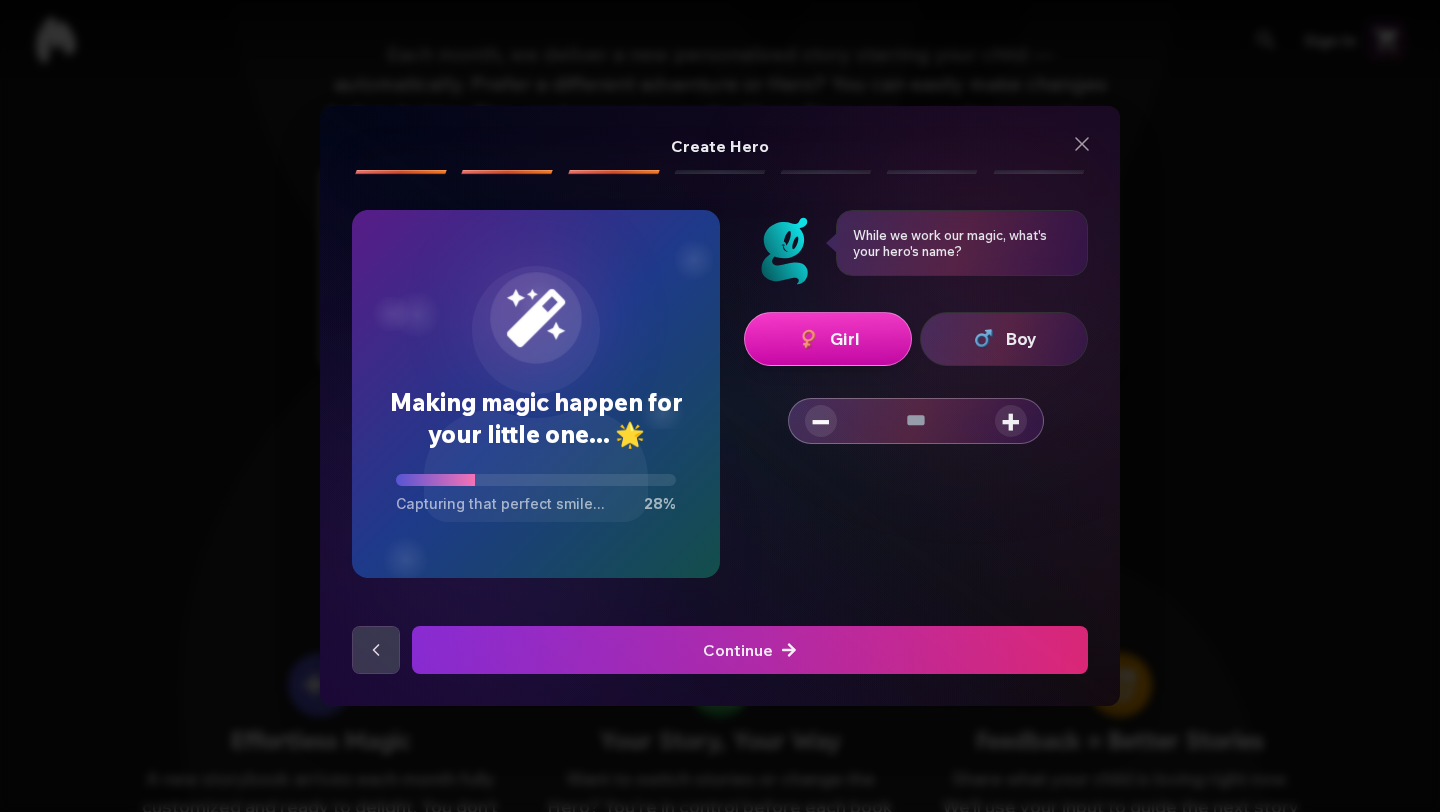 click on "Continue" at bounding box center [720, 650] 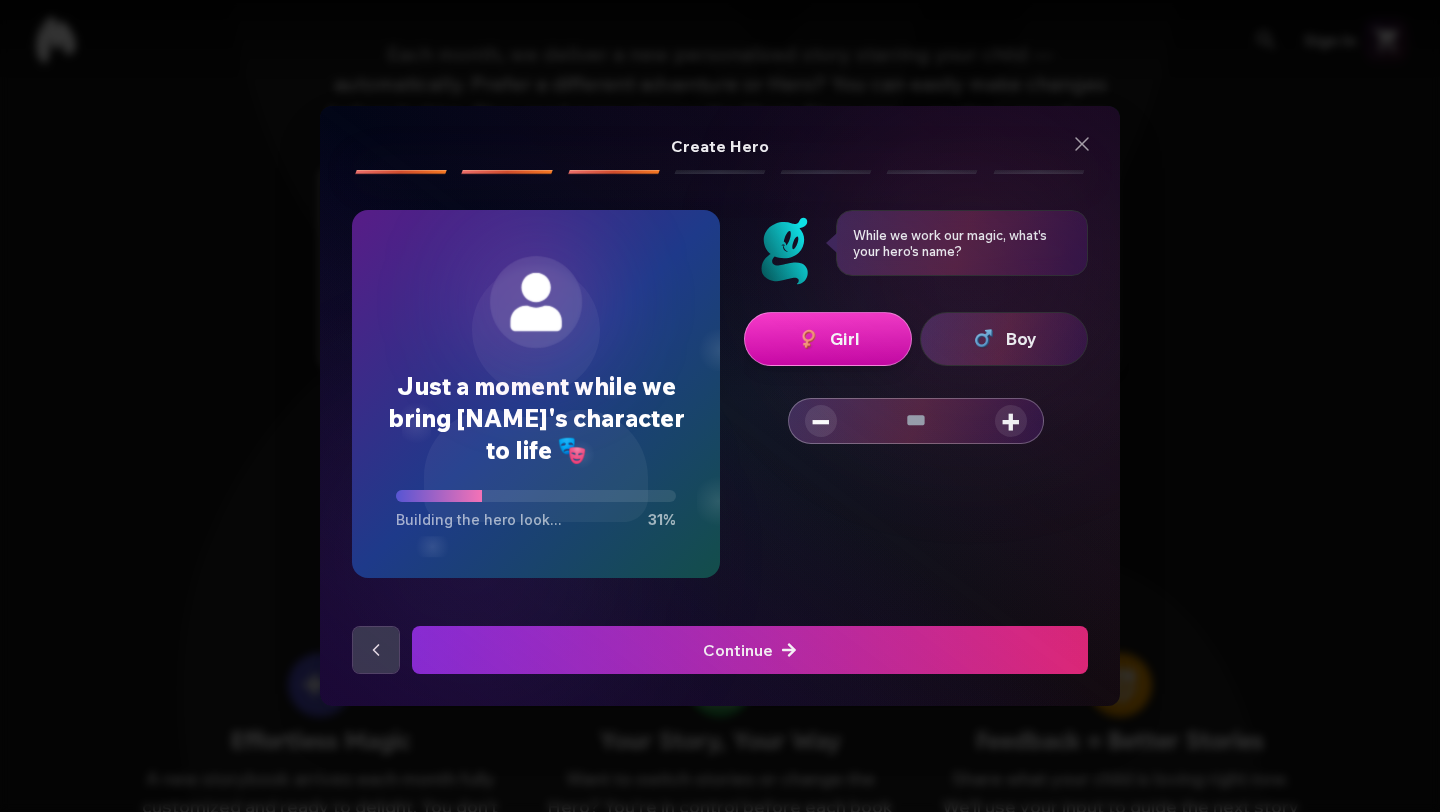click at bounding box center (750, 650) 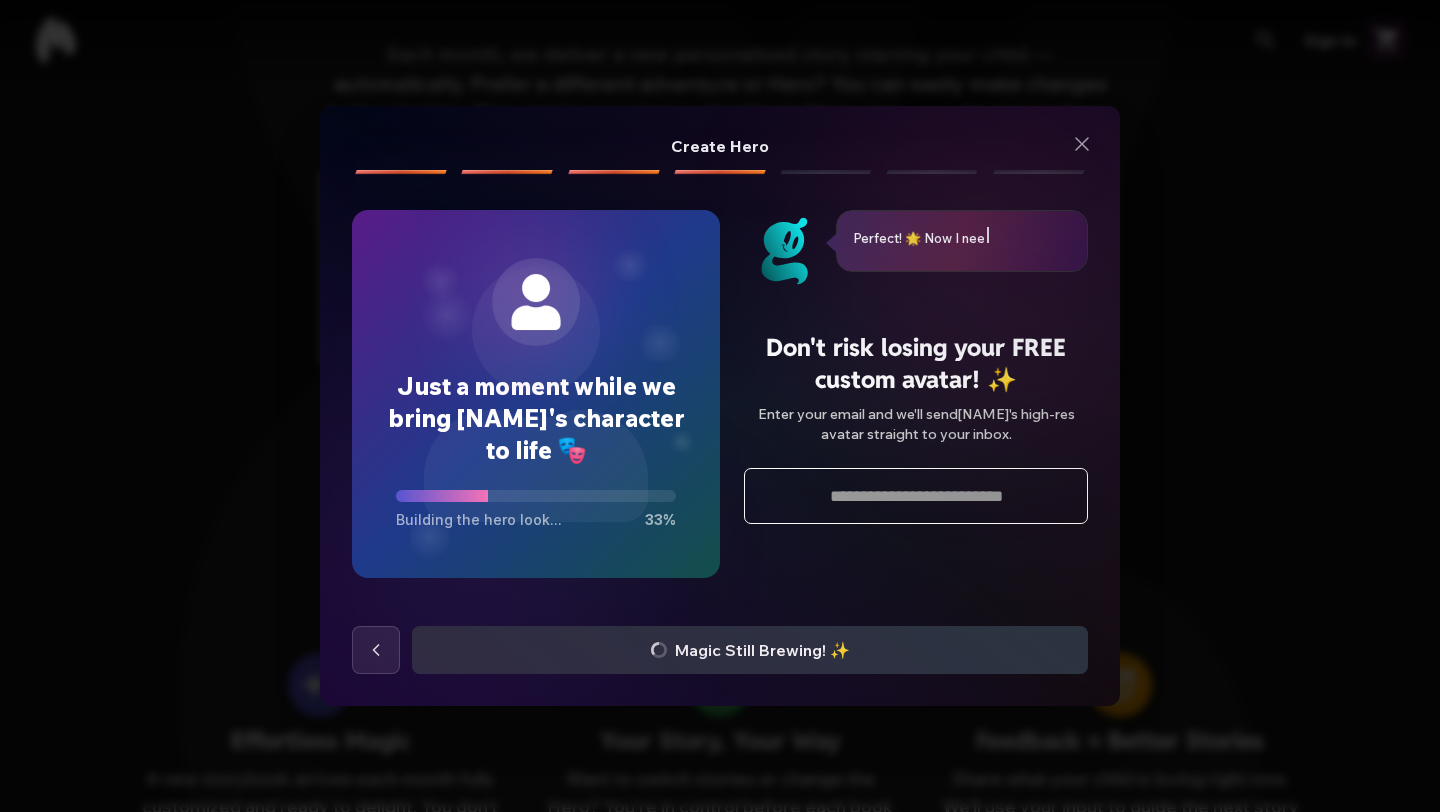 type on "**********" 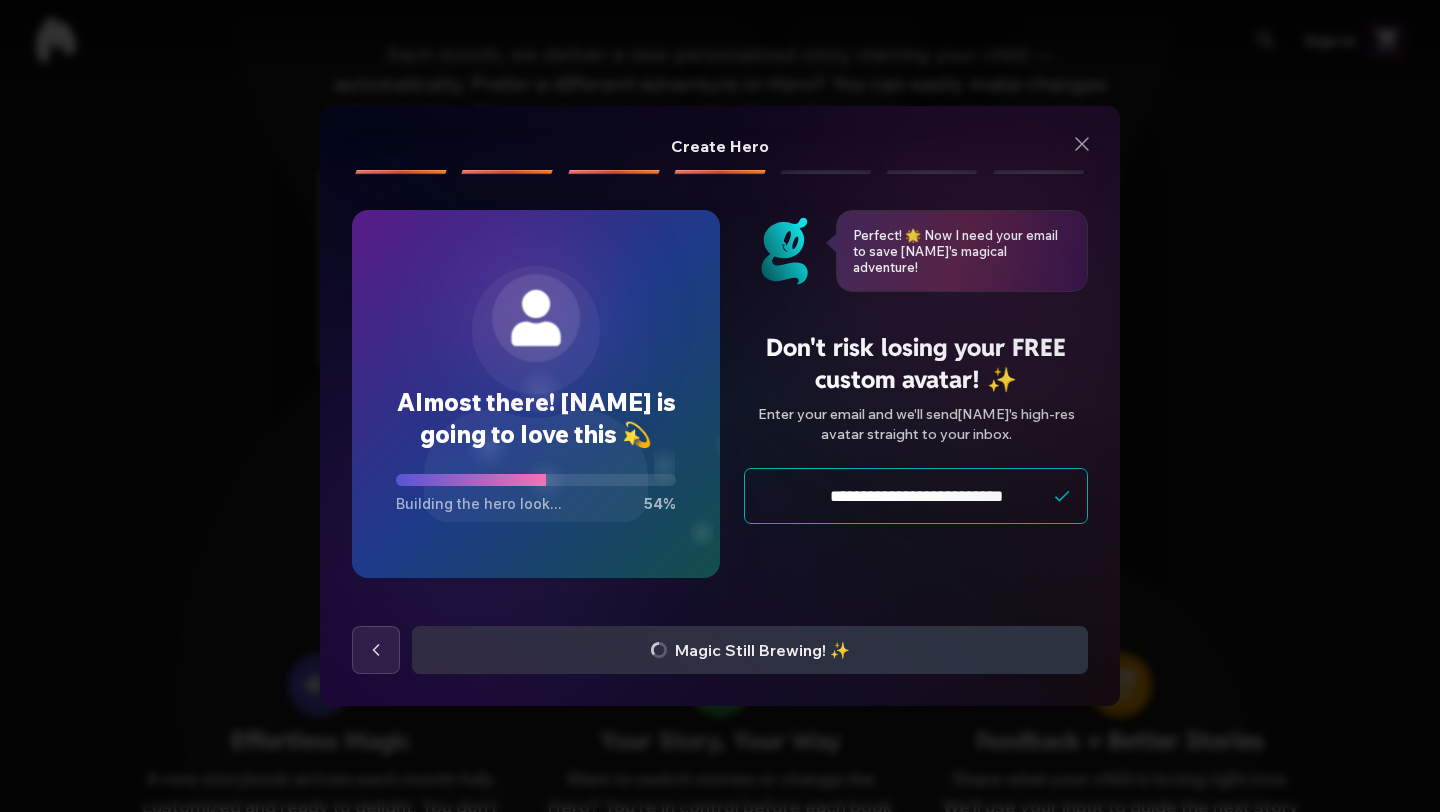 click on "**********" at bounding box center [916, 496] 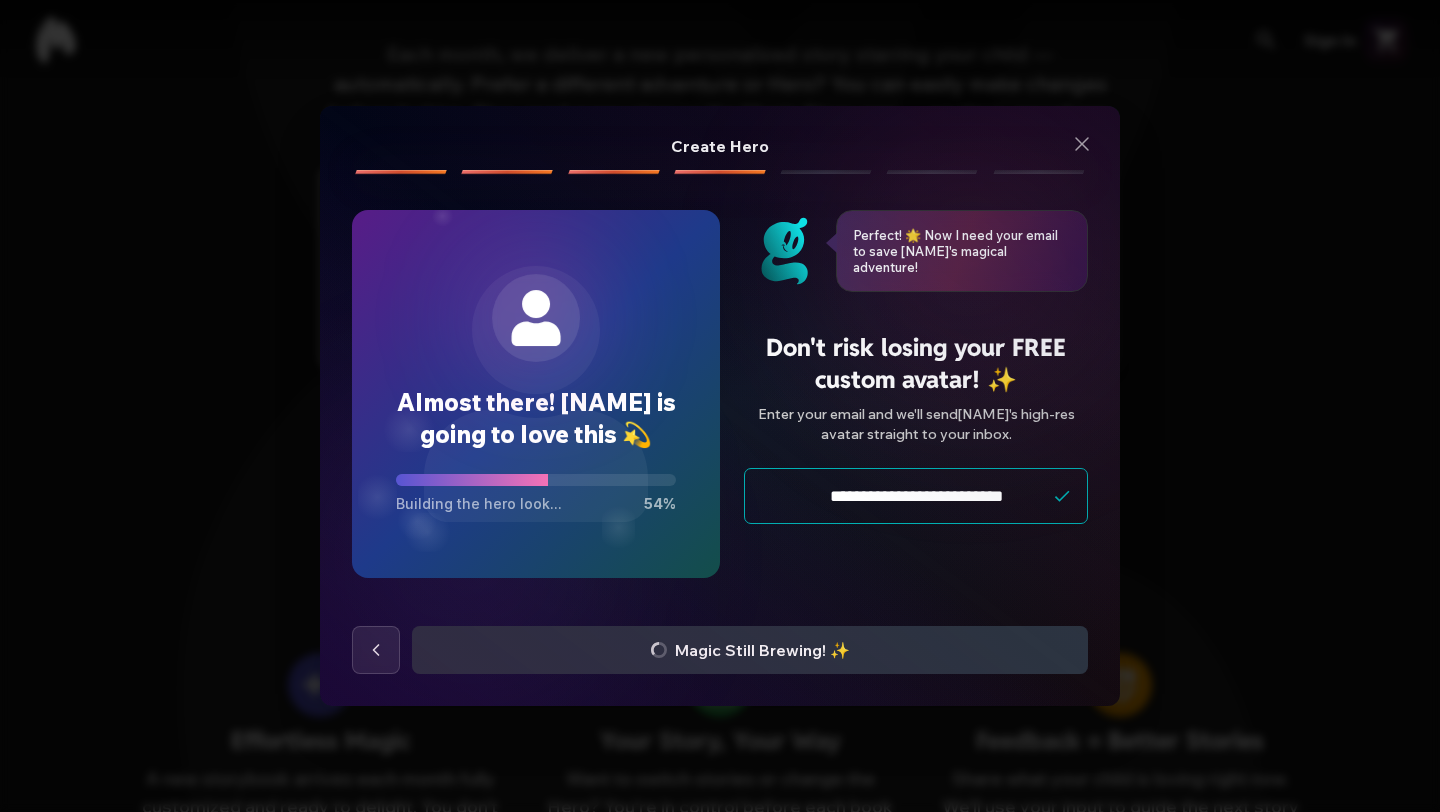 click on "**********" at bounding box center (916, 471) 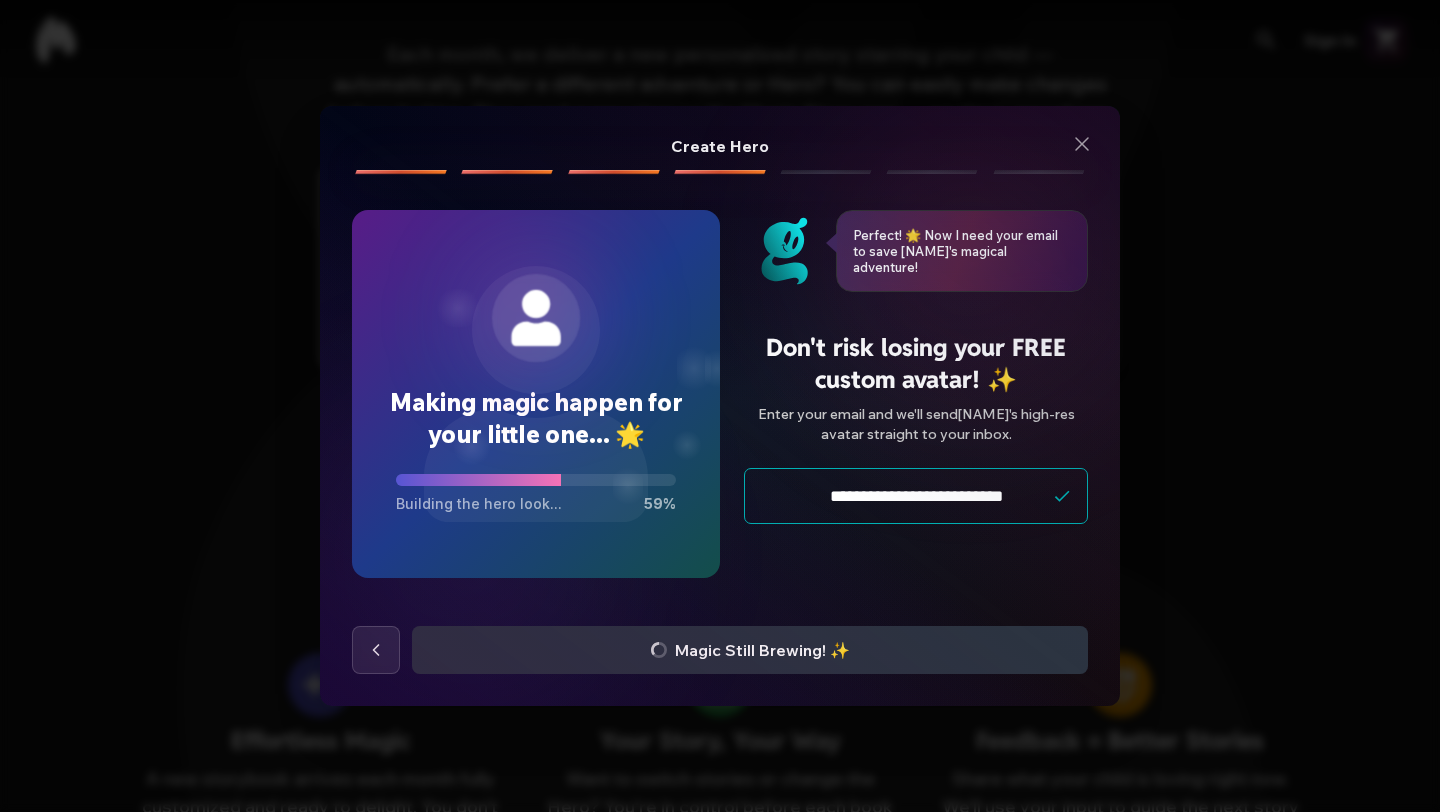 click on "**********" at bounding box center (916, 471) 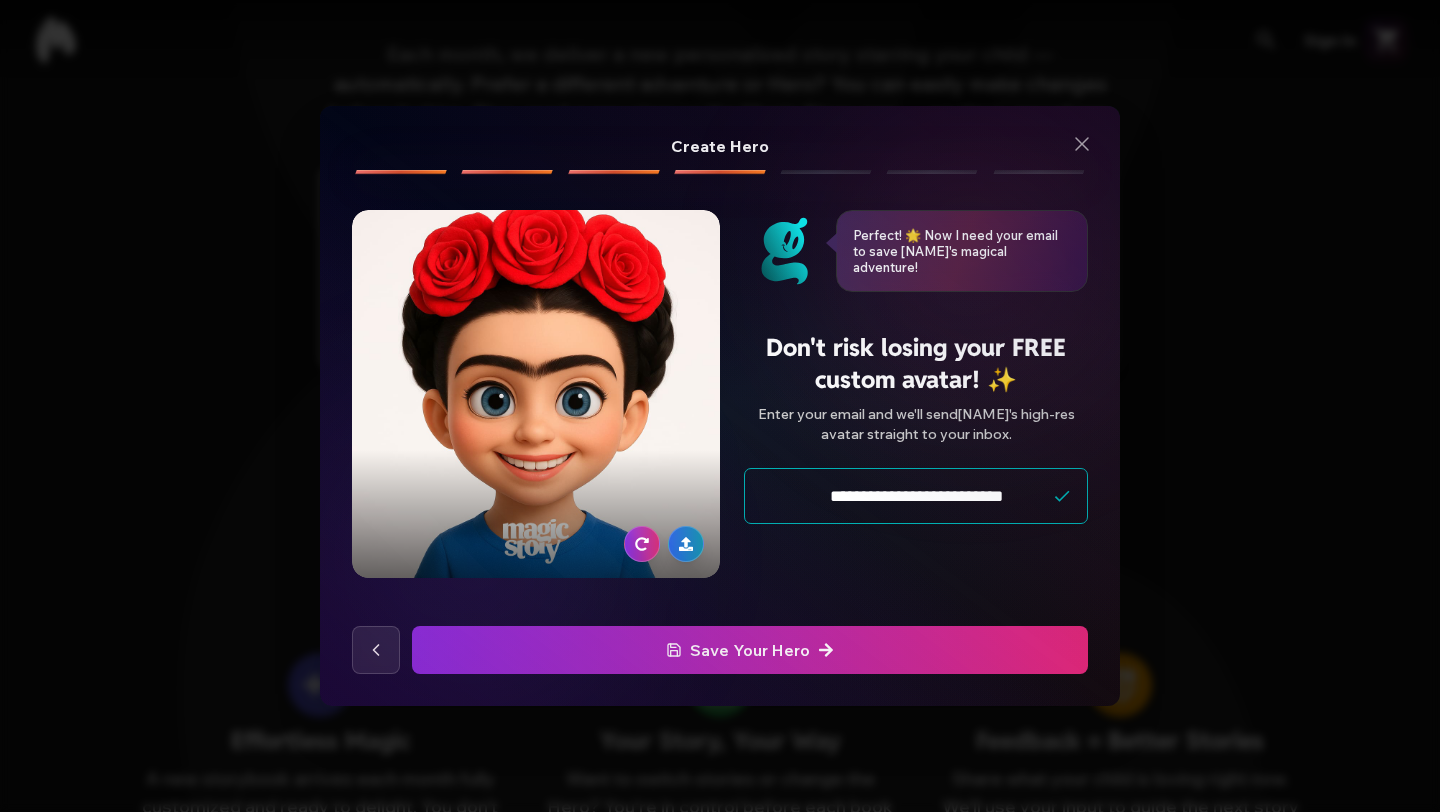 click at bounding box center (164, 650) 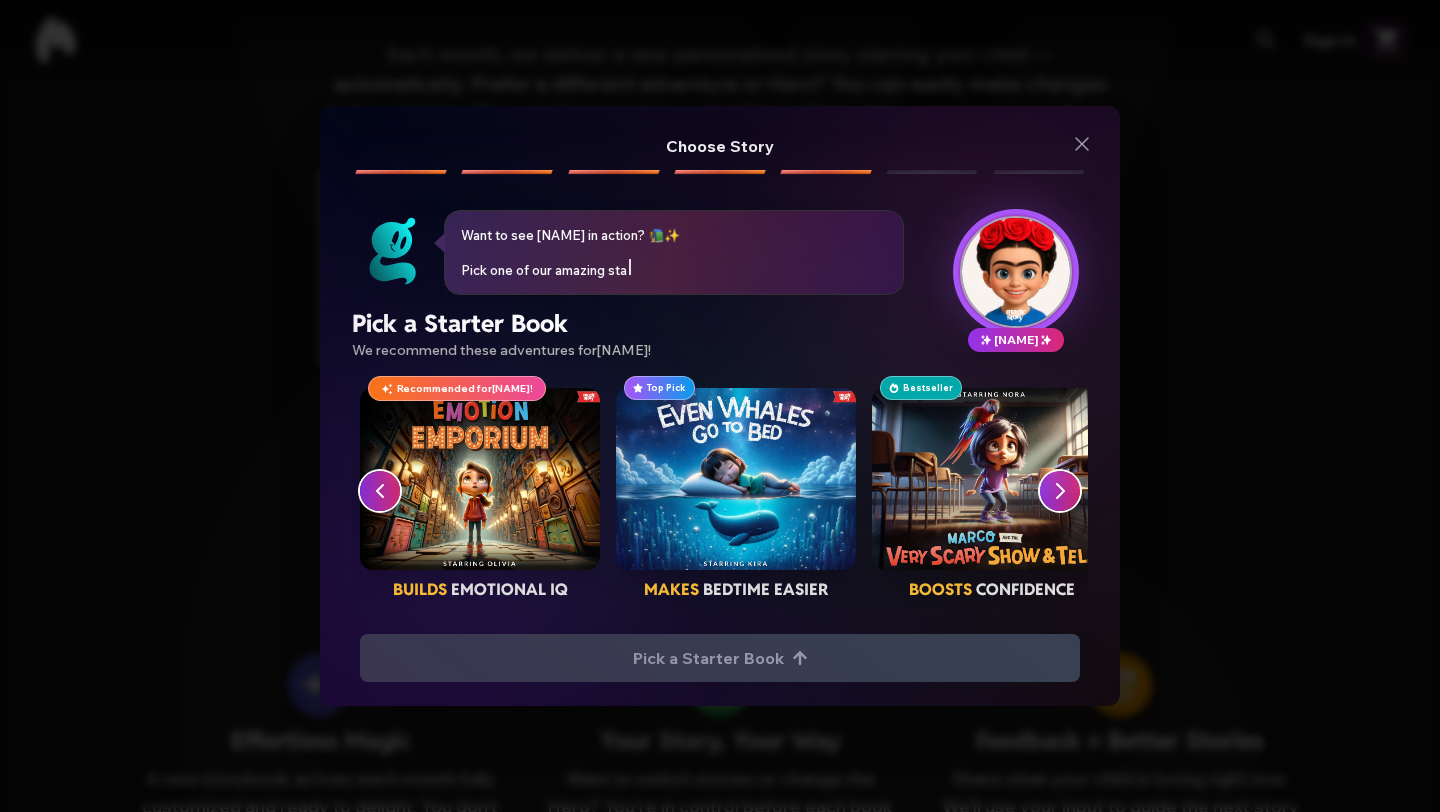 click at bounding box center (736, 479) 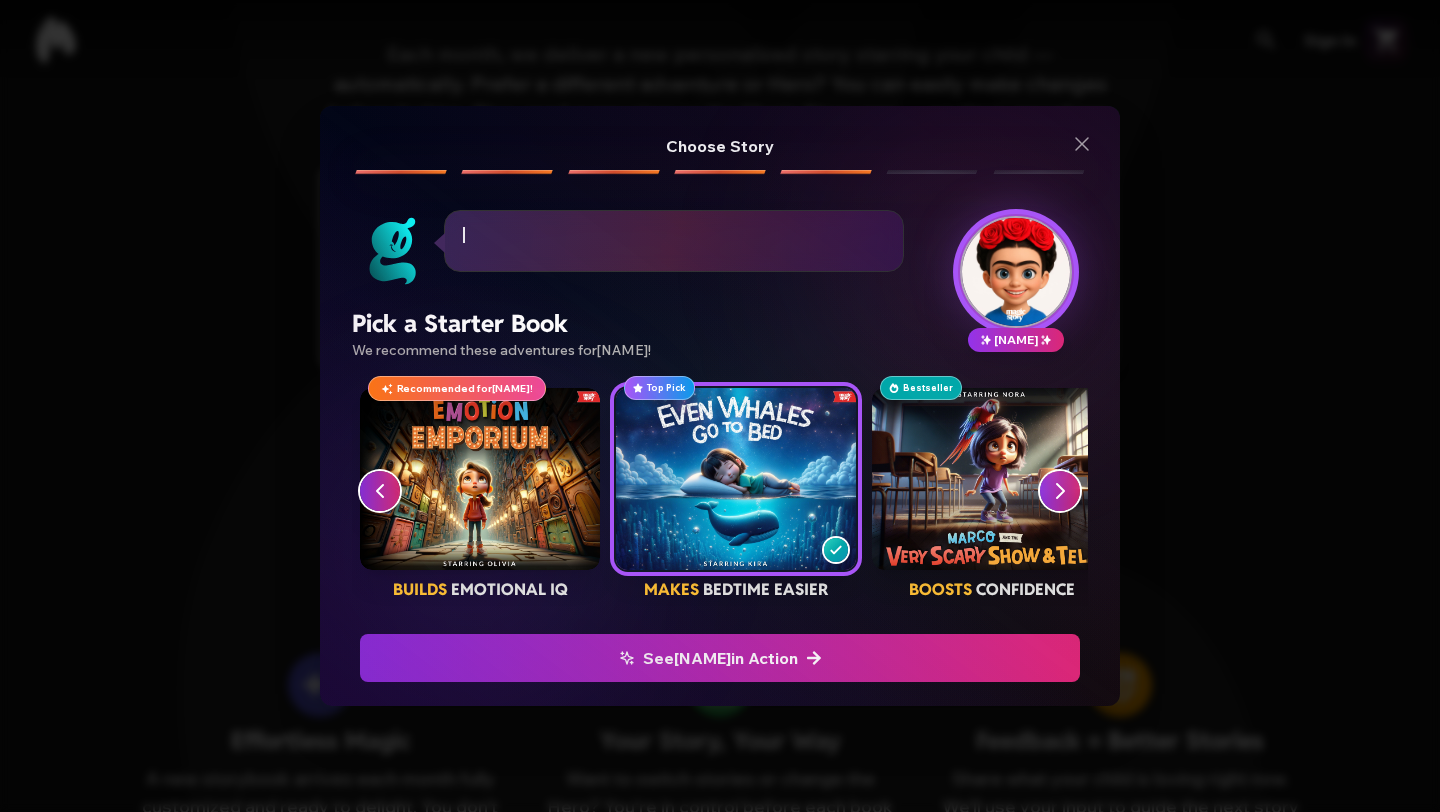 click at bounding box center [992, 479] 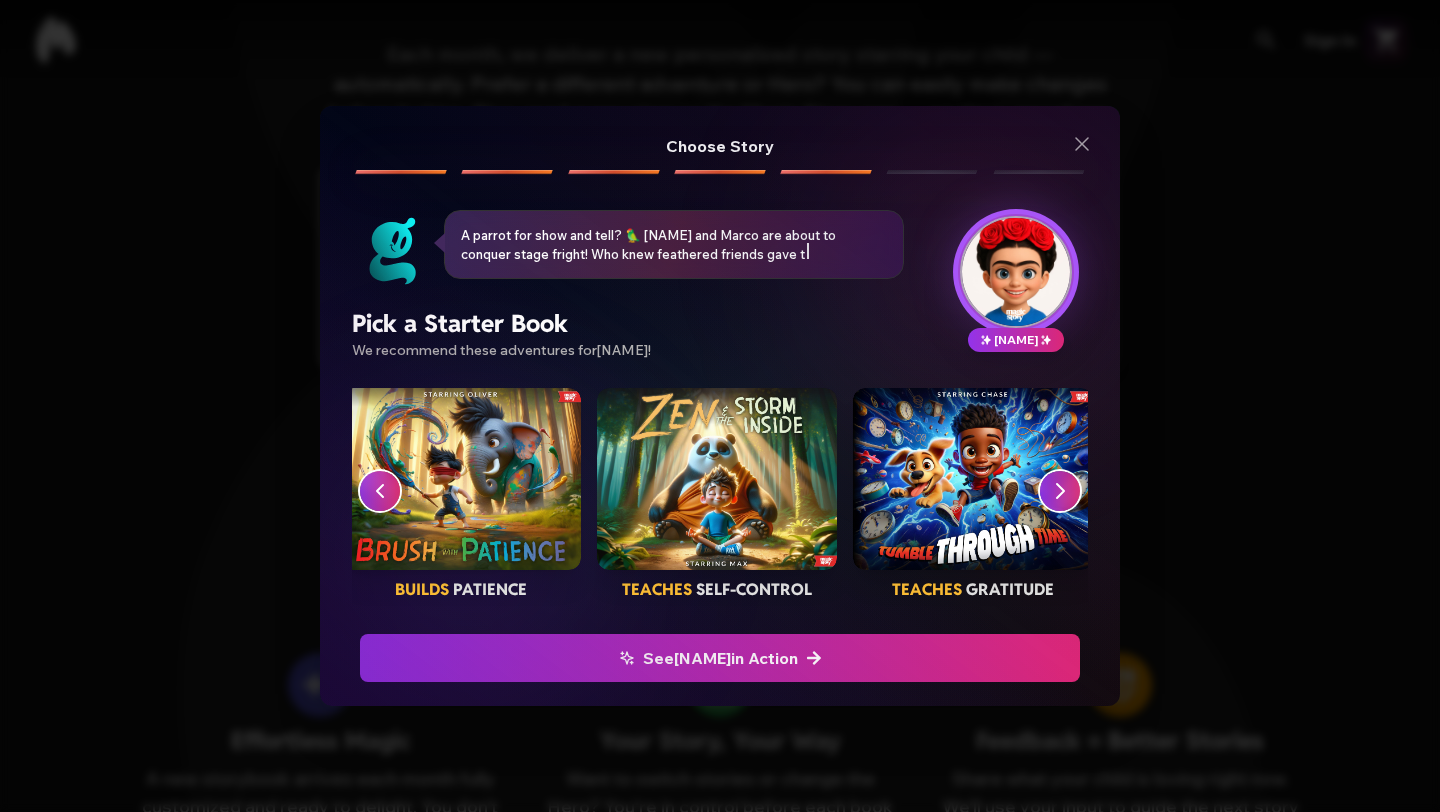 scroll, scrollTop: 0, scrollLeft: 1561, axis: horizontal 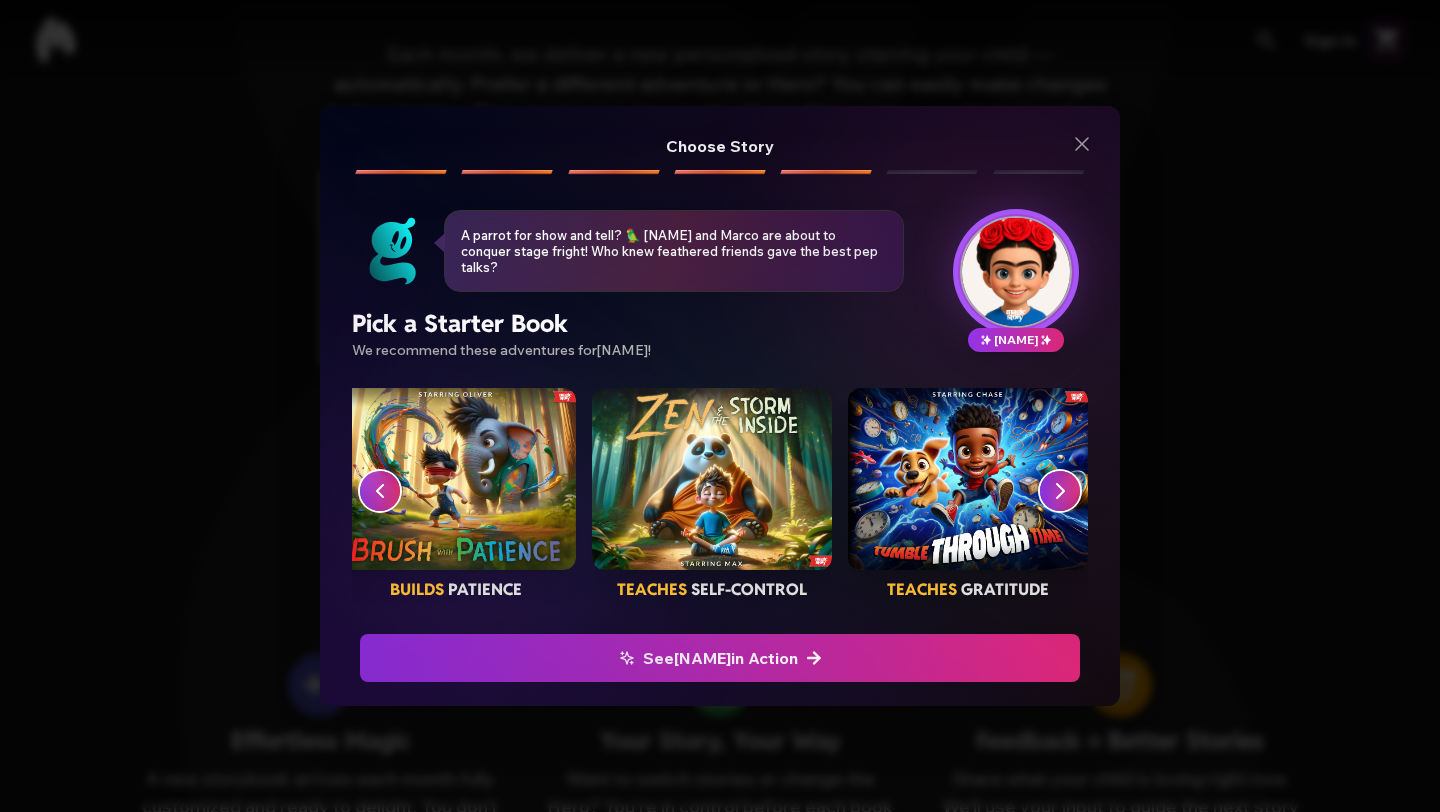 click at bounding box center (968, 479) 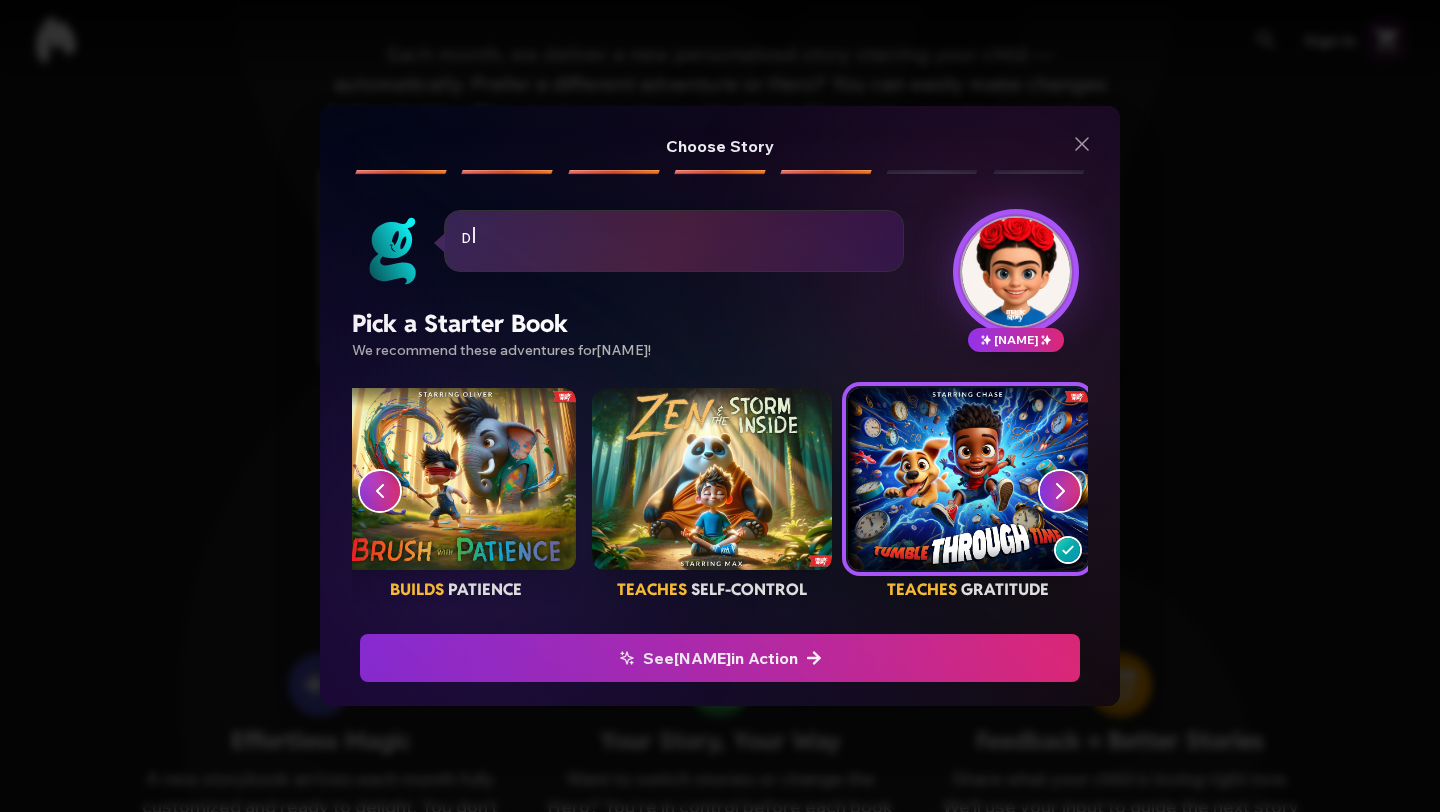 click at bounding box center [12, 658] 